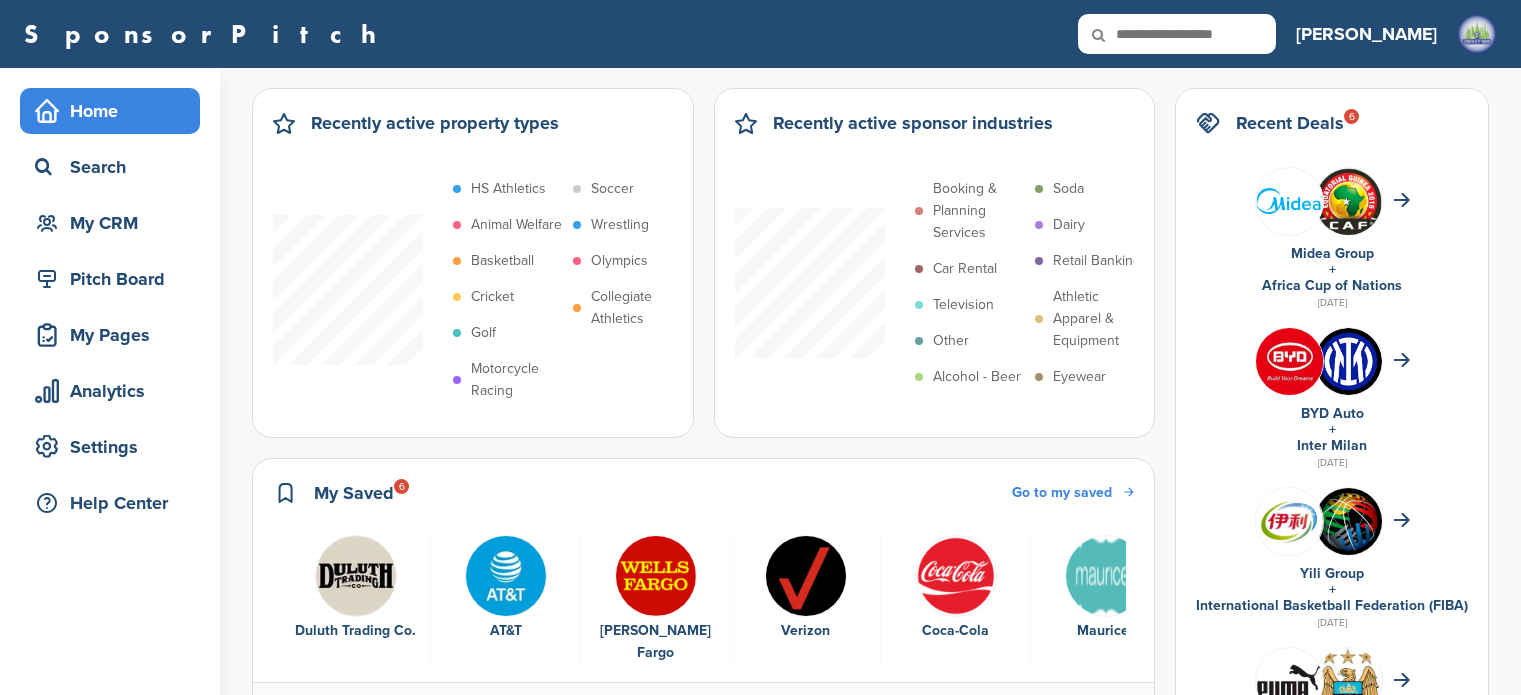 scroll, scrollTop: 0, scrollLeft: 0, axis: both 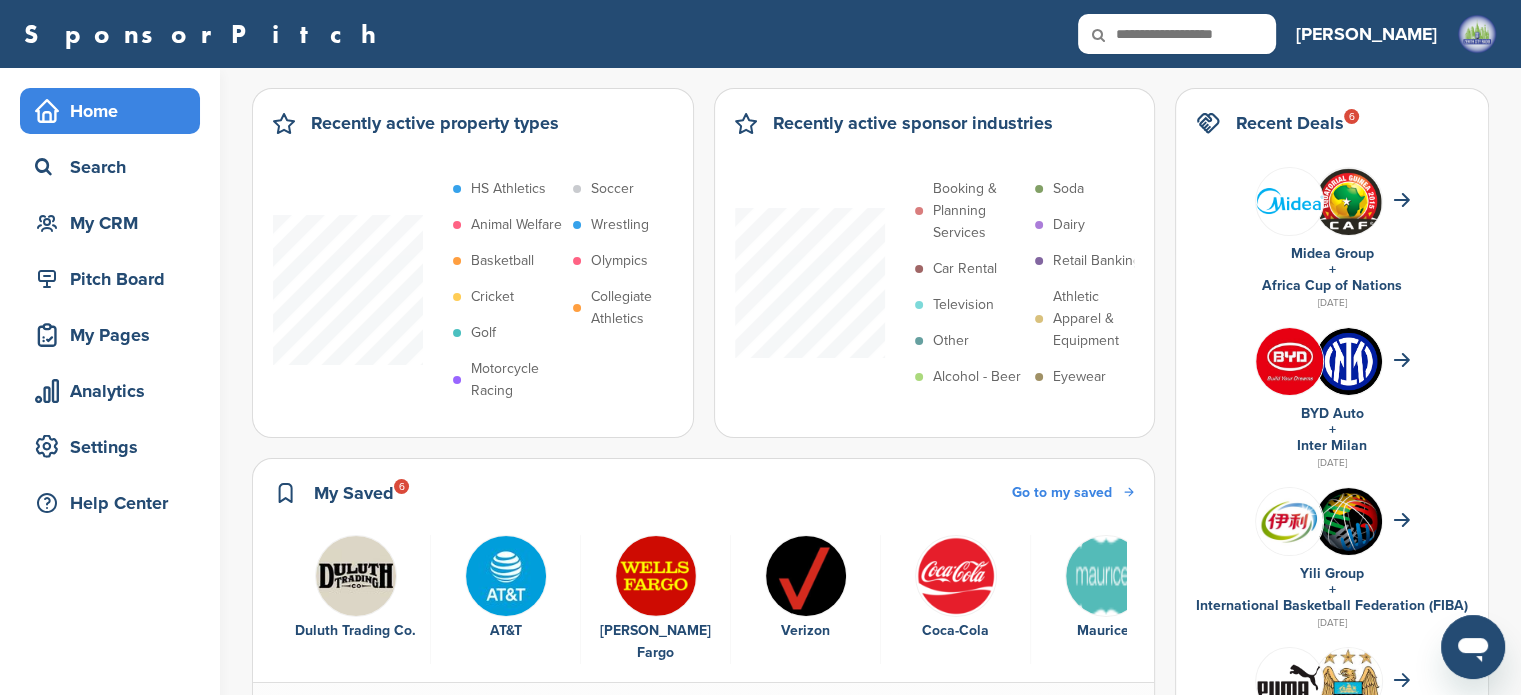 click at bounding box center [356, 576] 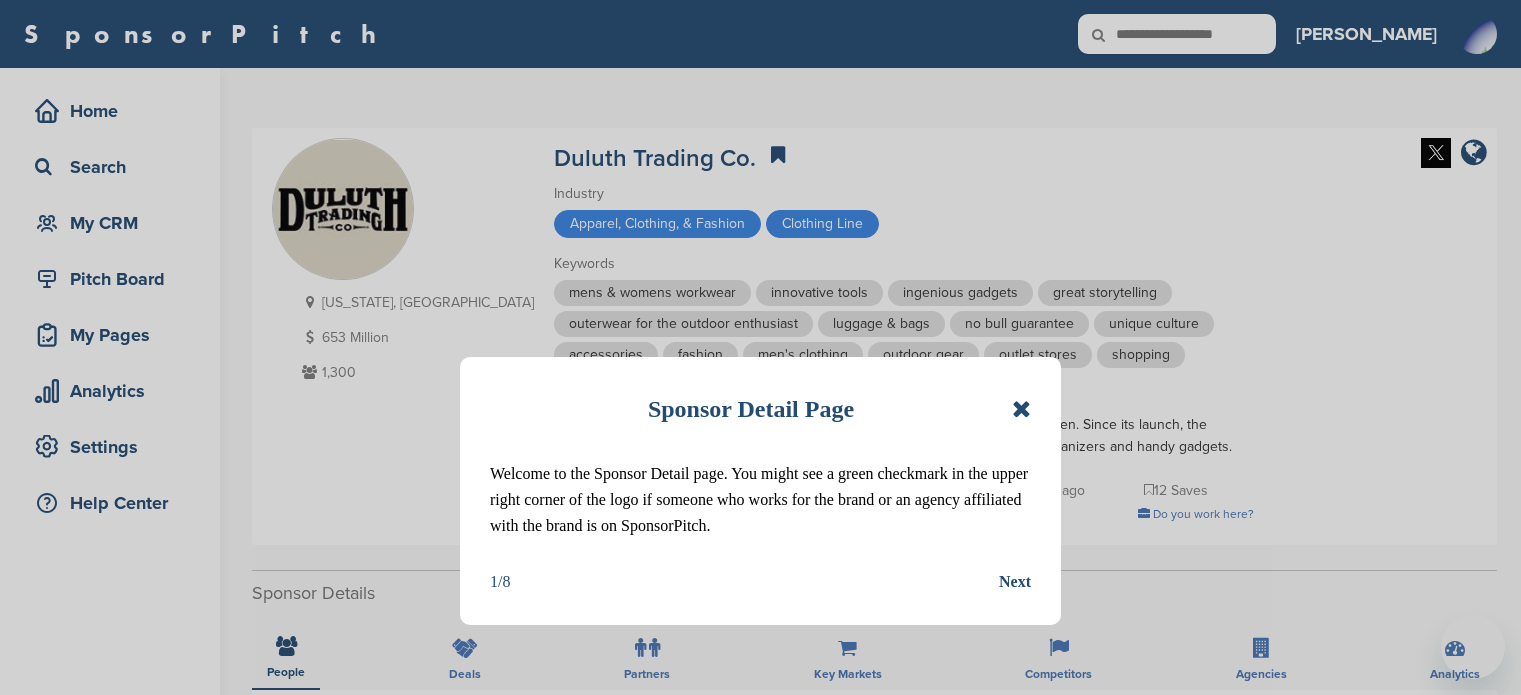 scroll, scrollTop: 0, scrollLeft: 0, axis: both 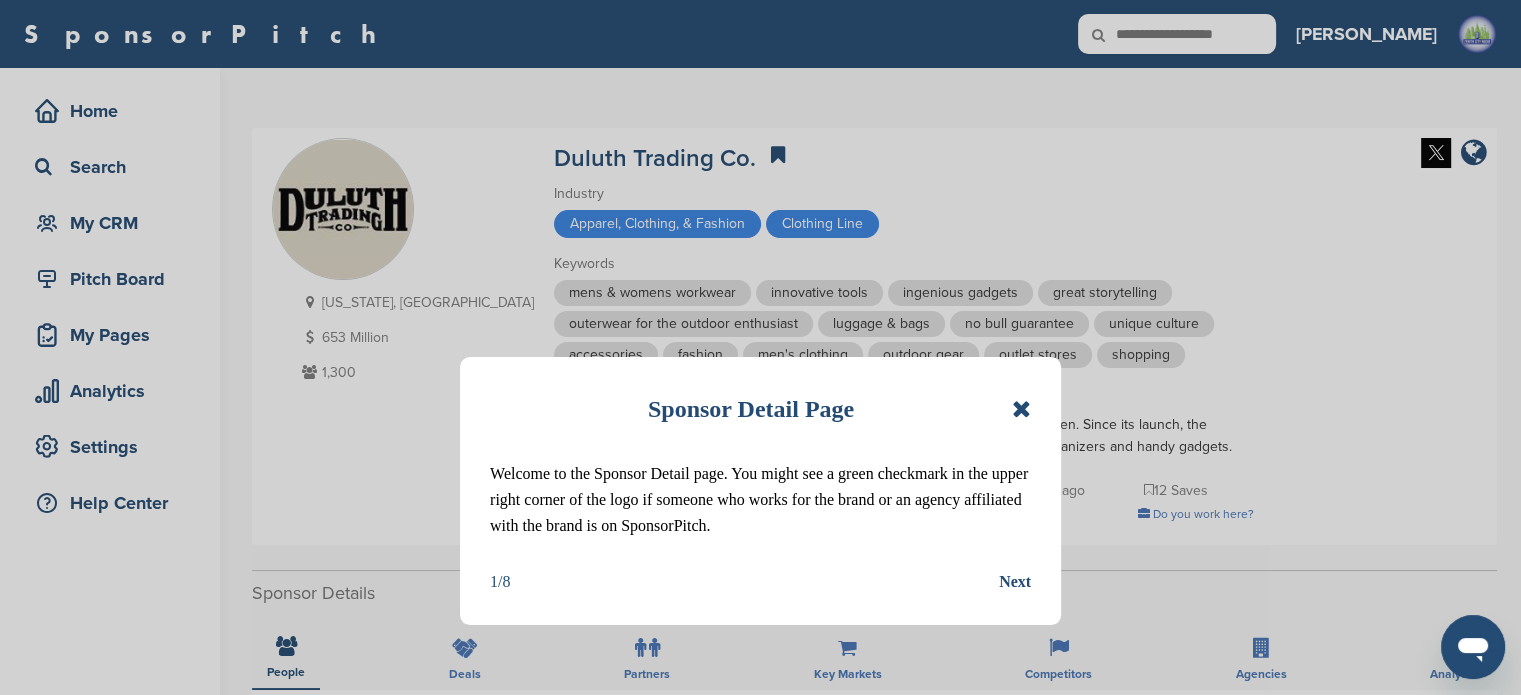click at bounding box center (1021, 409) 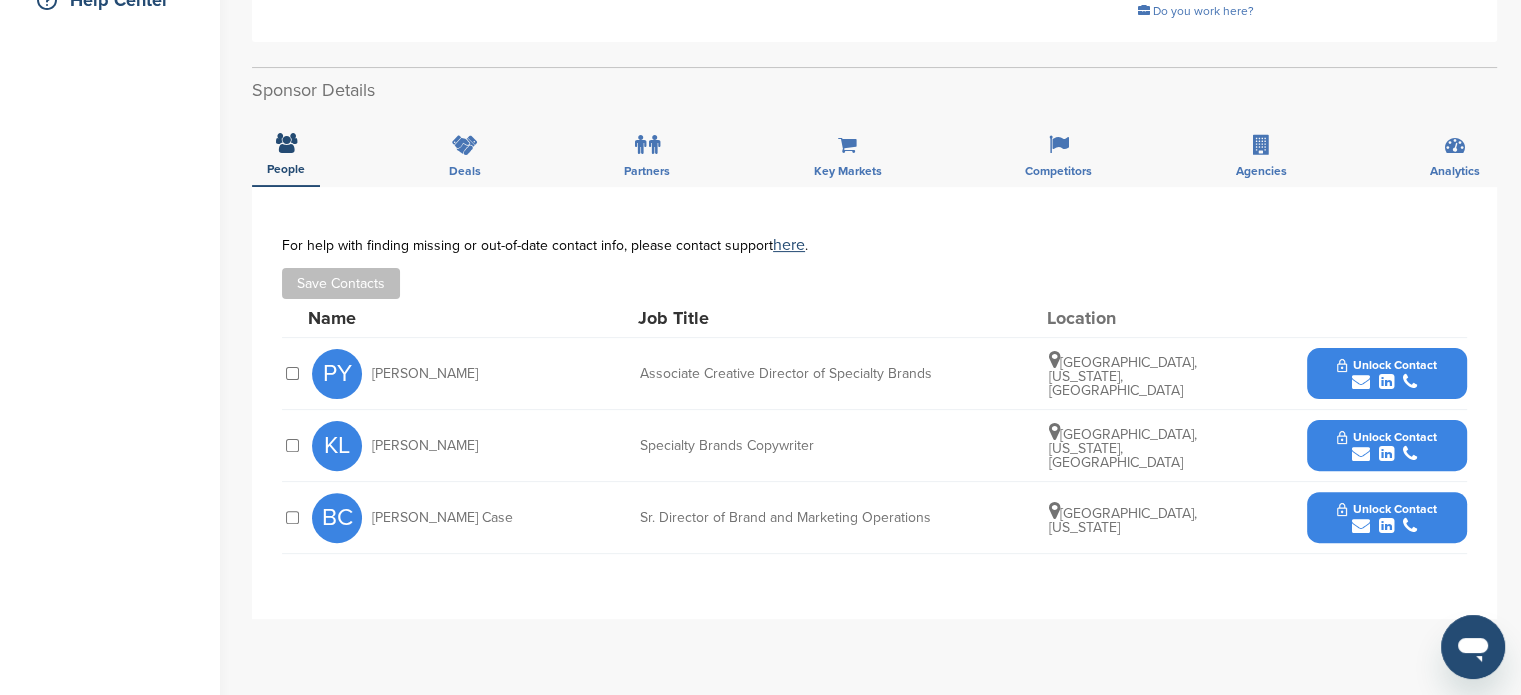 scroll, scrollTop: 505, scrollLeft: 0, axis: vertical 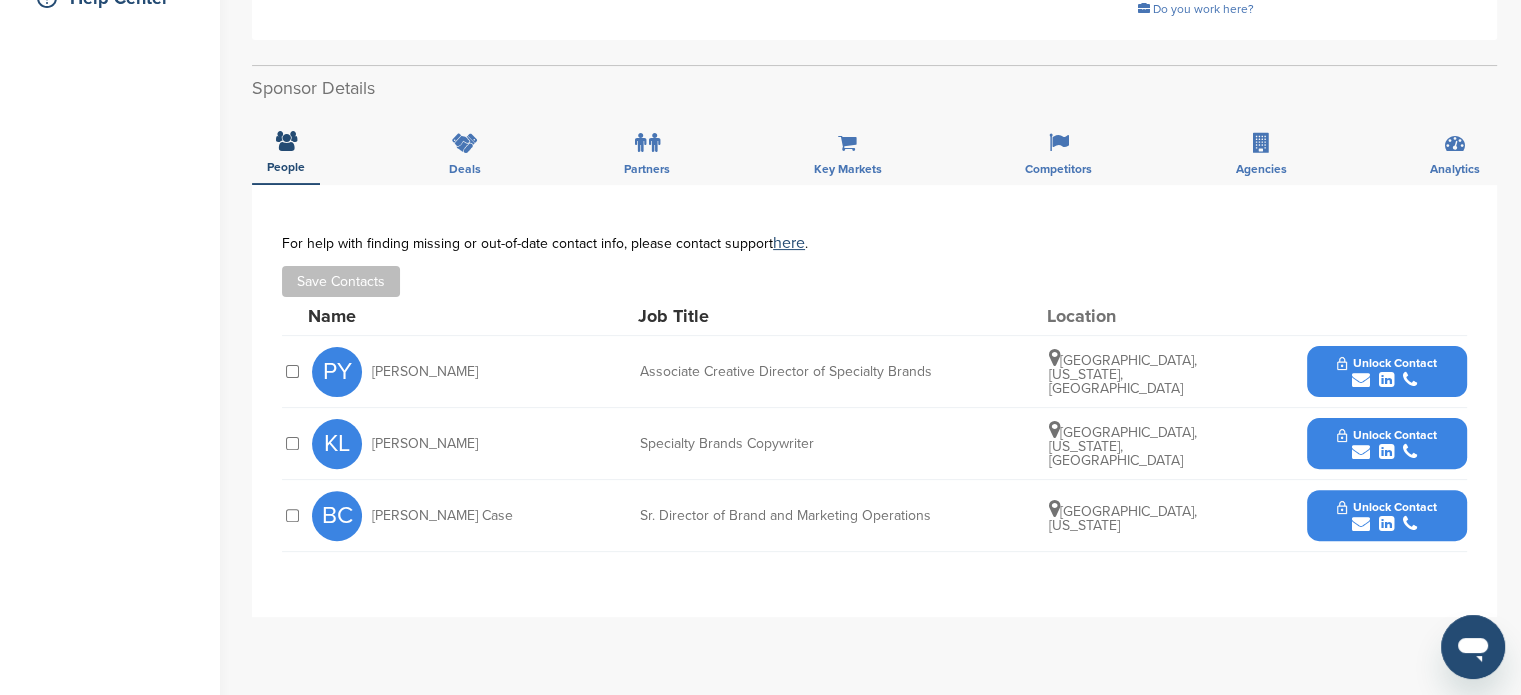 click at bounding box center (1386, 524) 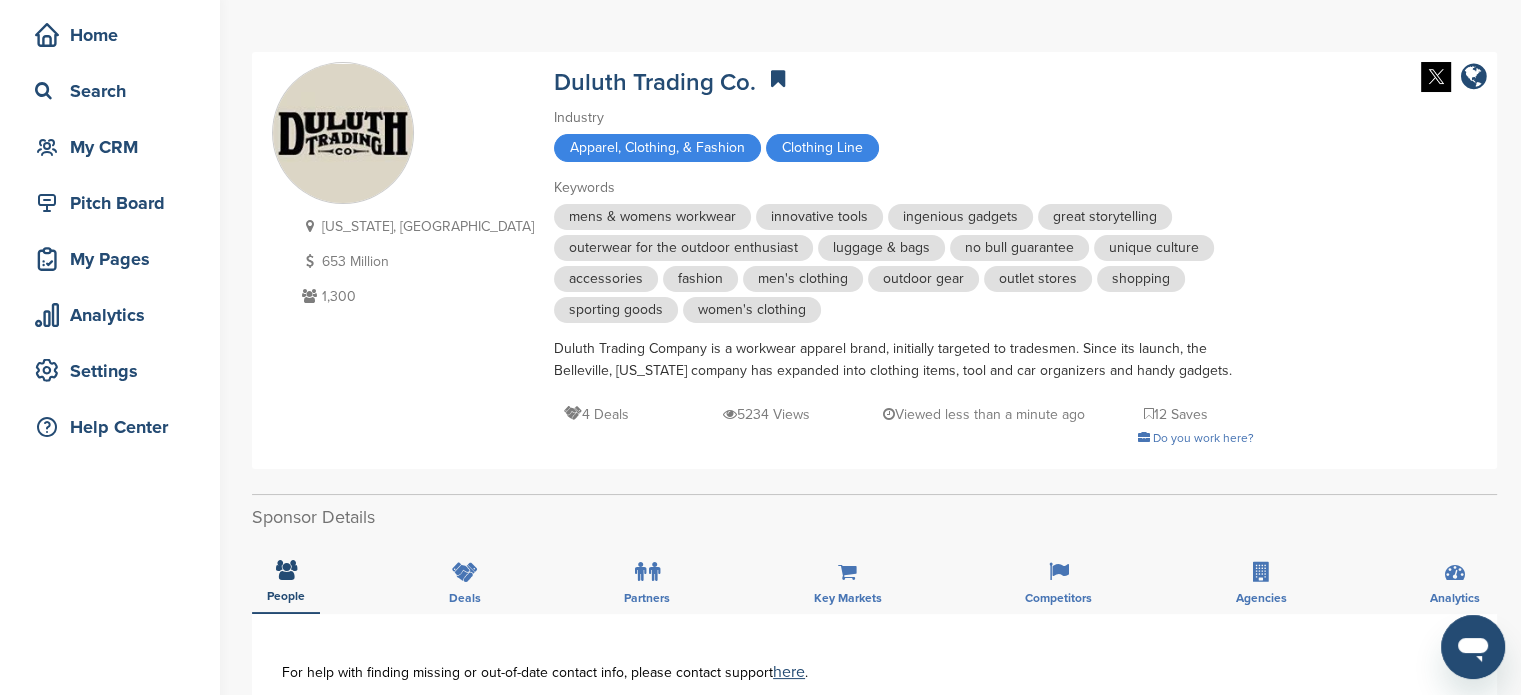 scroll, scrollTop: 45, scrollLeft: 0, axis: vertical 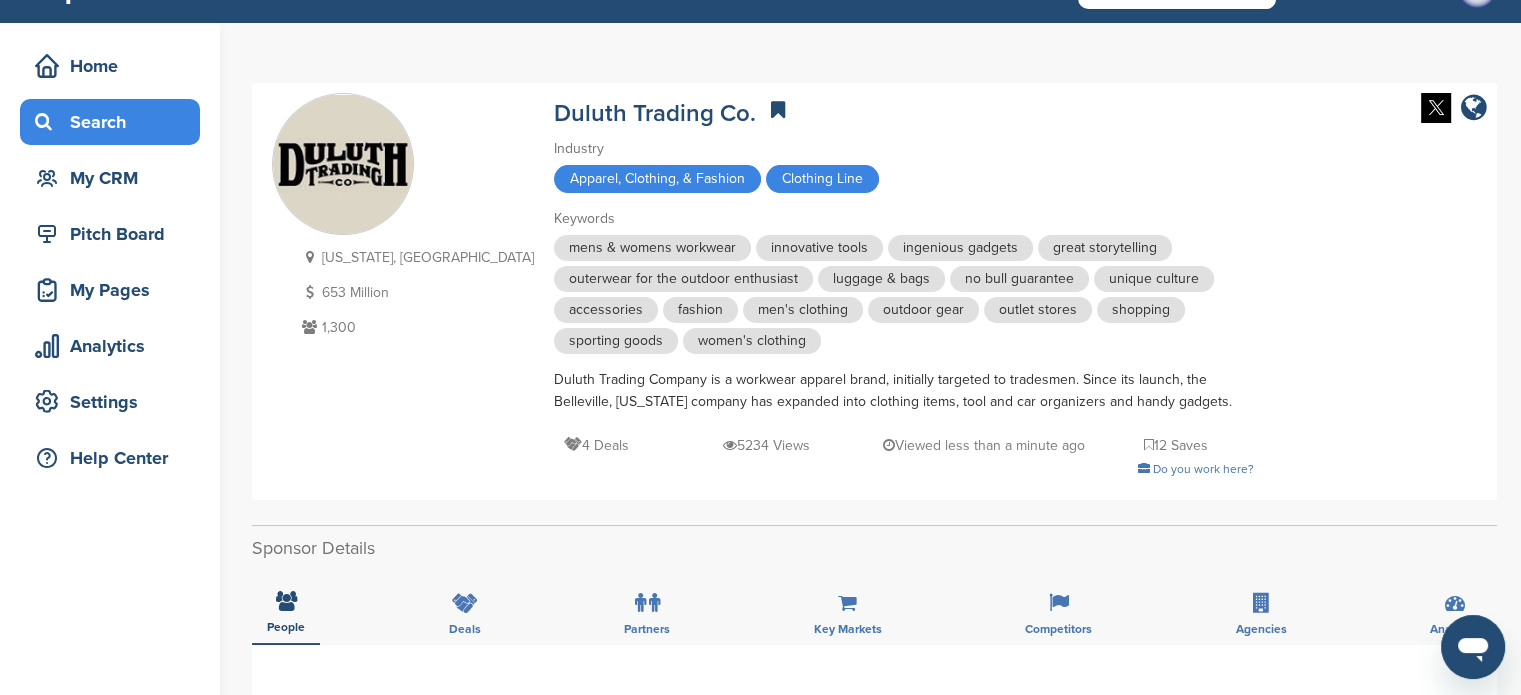 click on "Search" at bounding box center [115, 122] 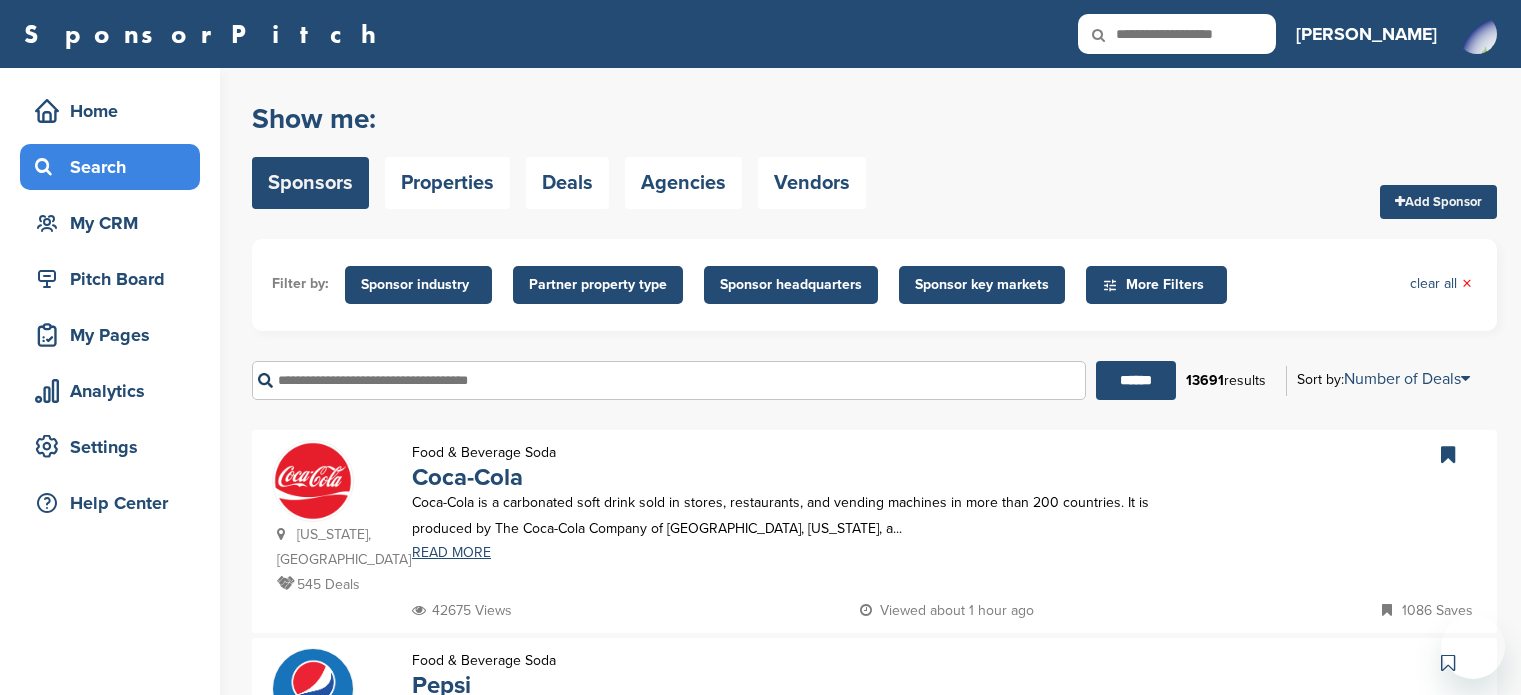 scroll, scrollTop: 0, scrollLeft: 0, axis: both 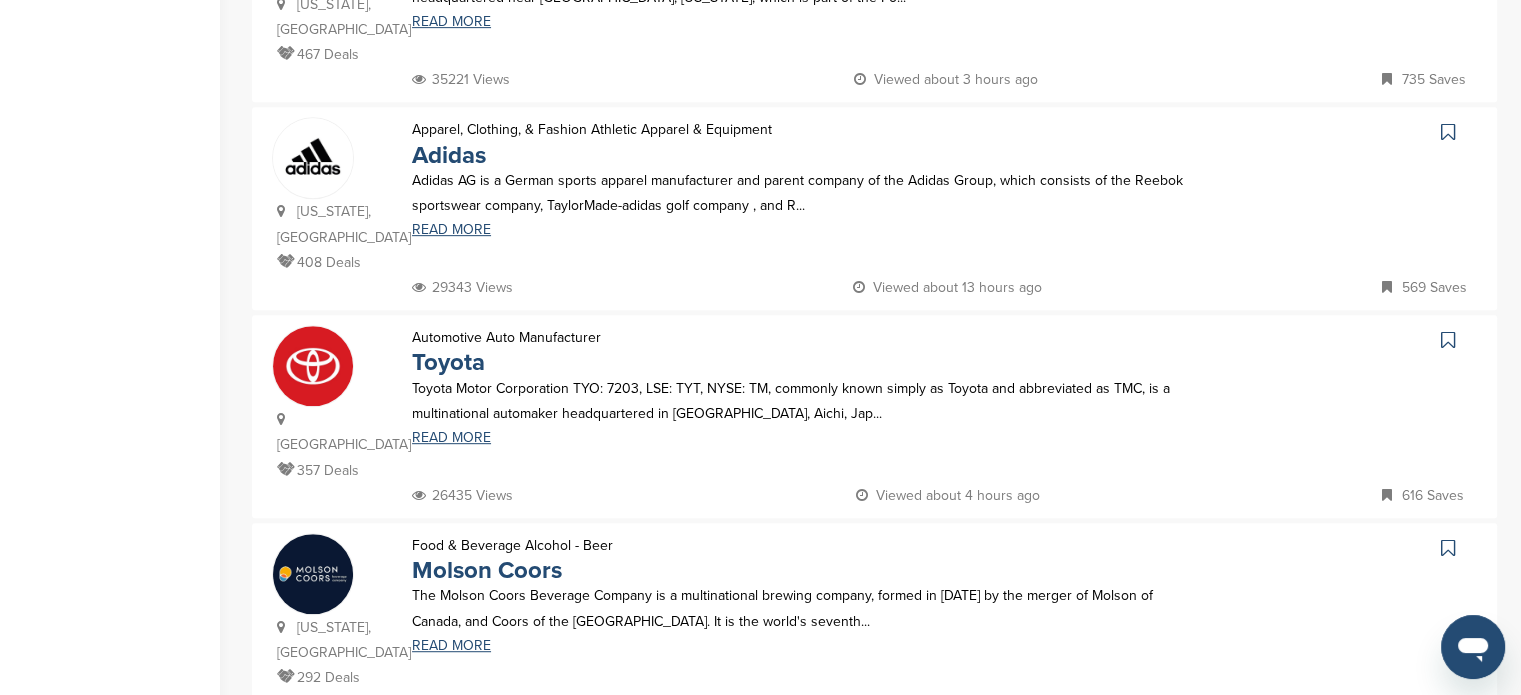 drag, startPoint x: 1535, startPoint y: 119, endPoint x: 1535, endPoint y: 331, distance: 212 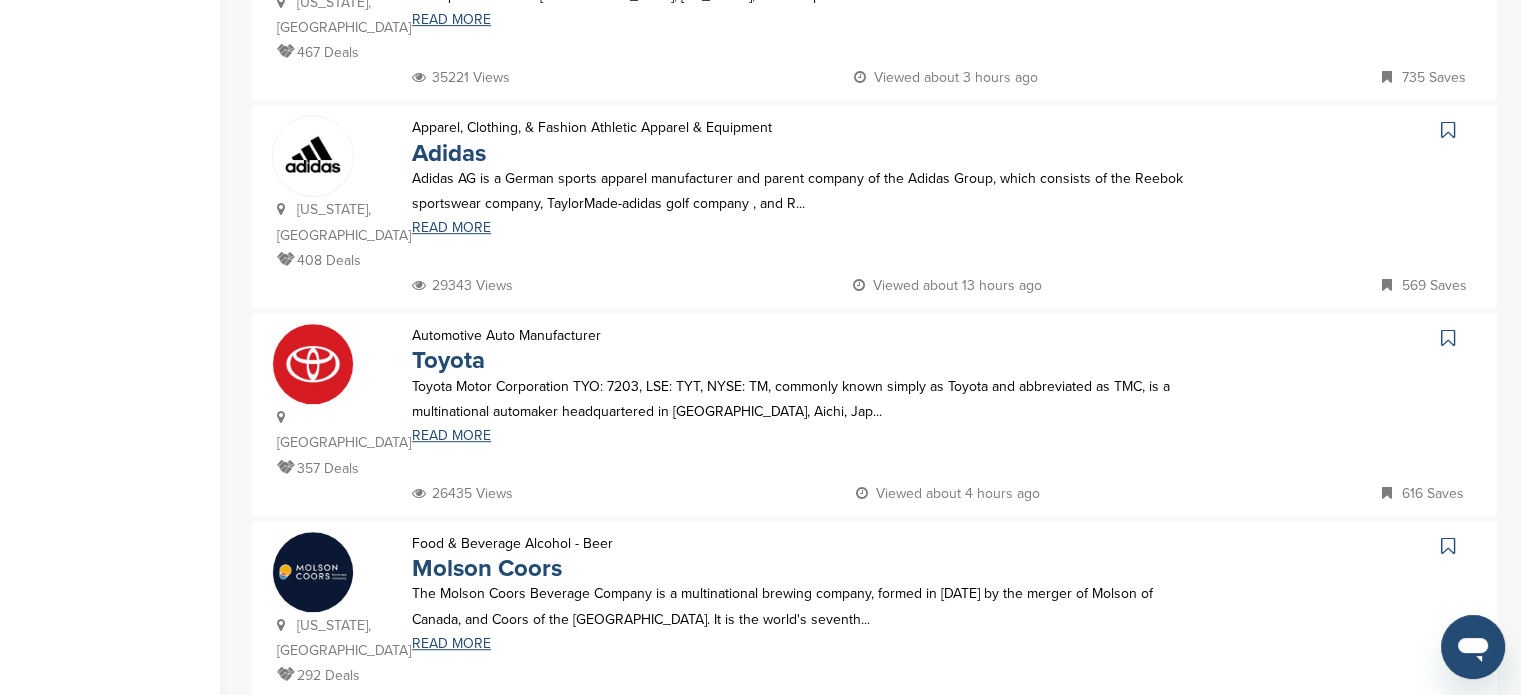 click at bounding box center [313, 364] 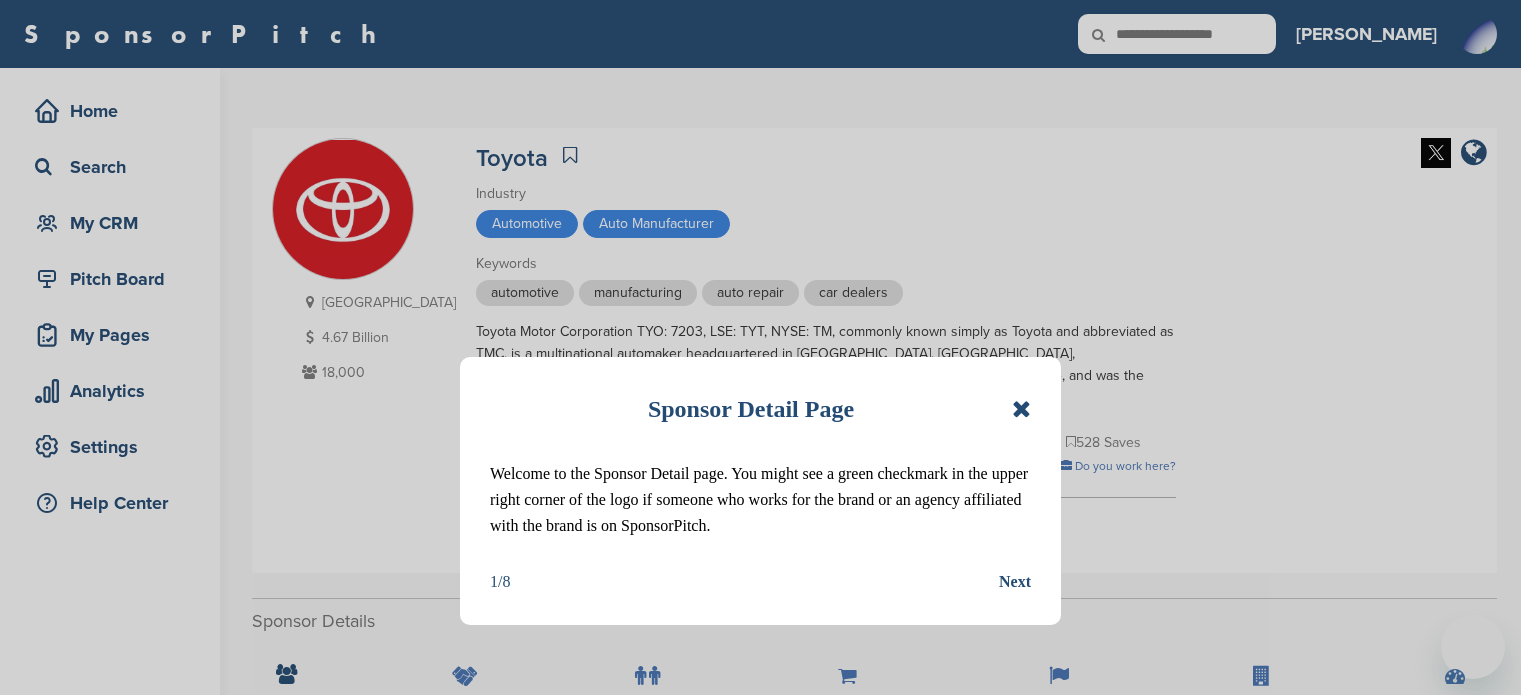 scroll, scrollTop: 0, scrollLeft: 0, axis: both 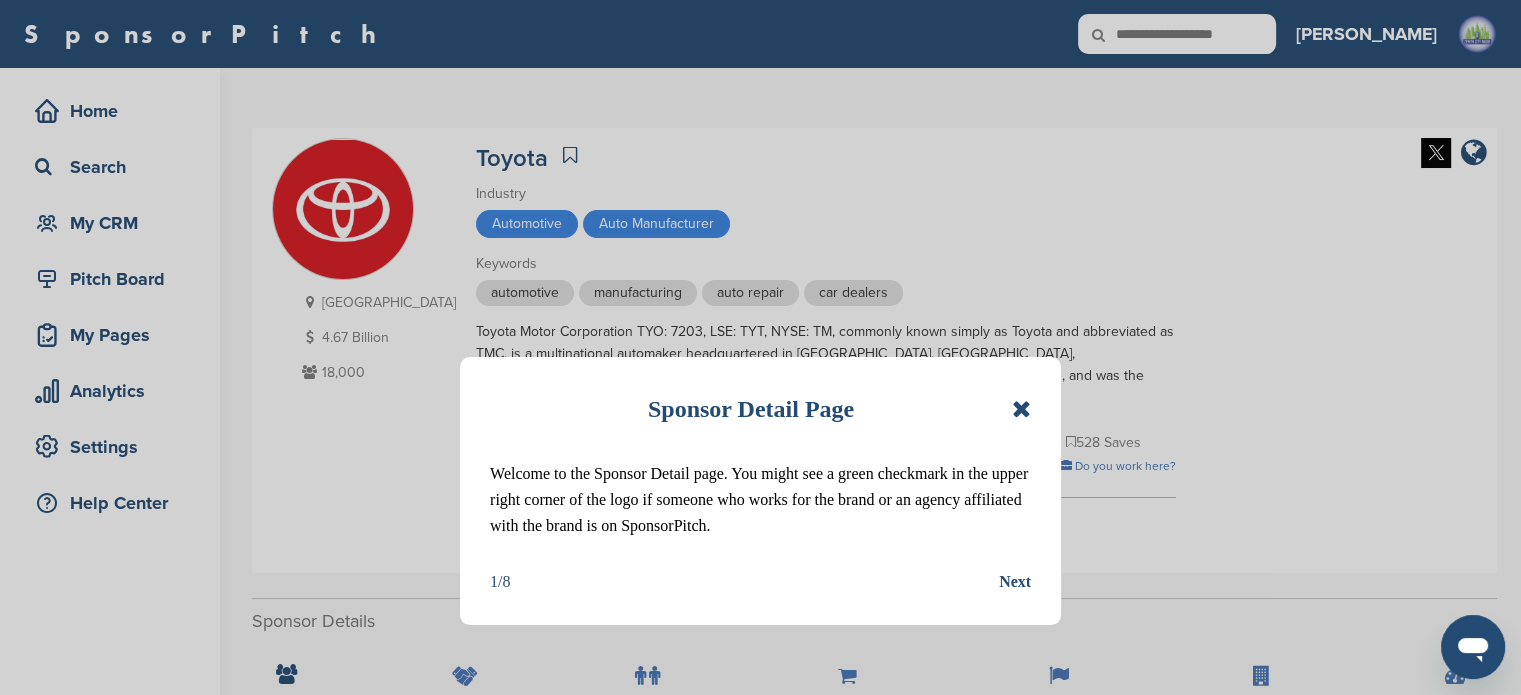 click at bounding box center (1021, 409) 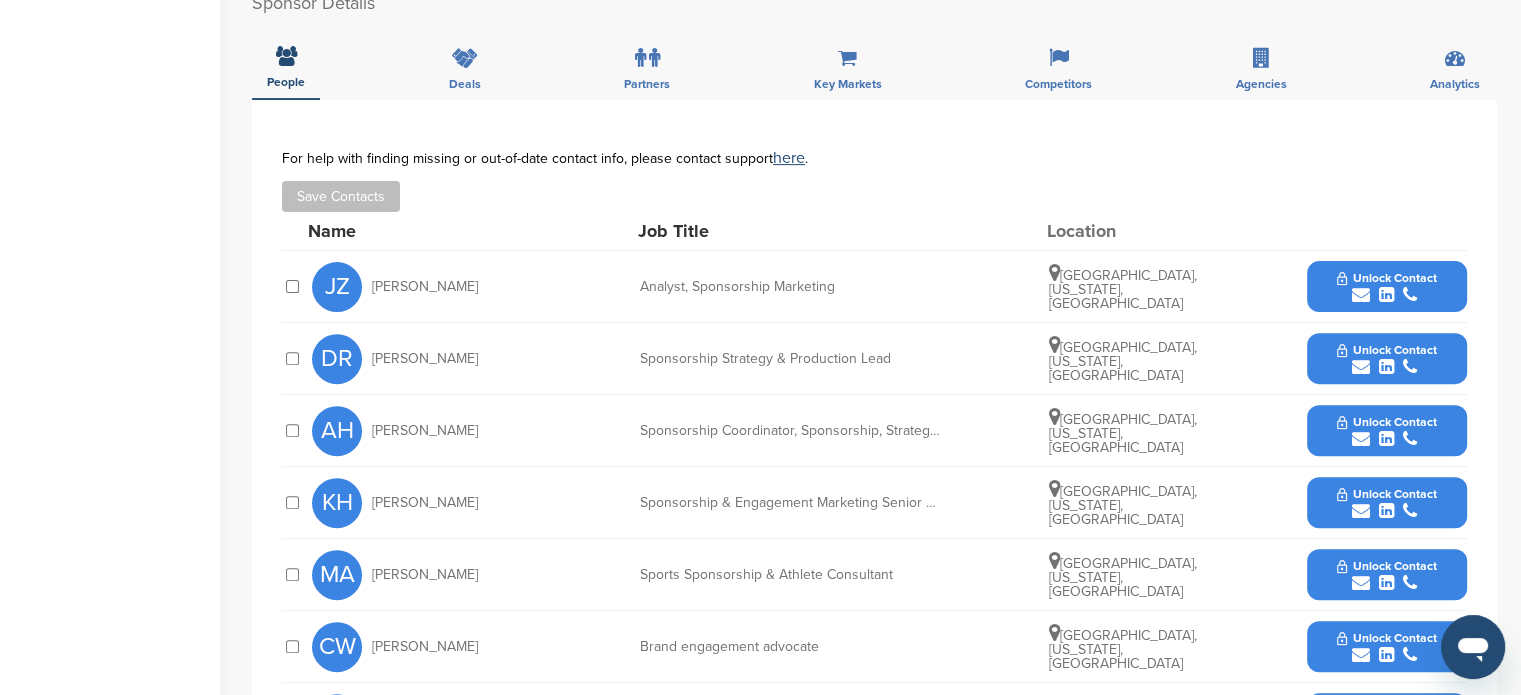scroll, scrollTop: 616, scrollLeft: 0, axis: vertical 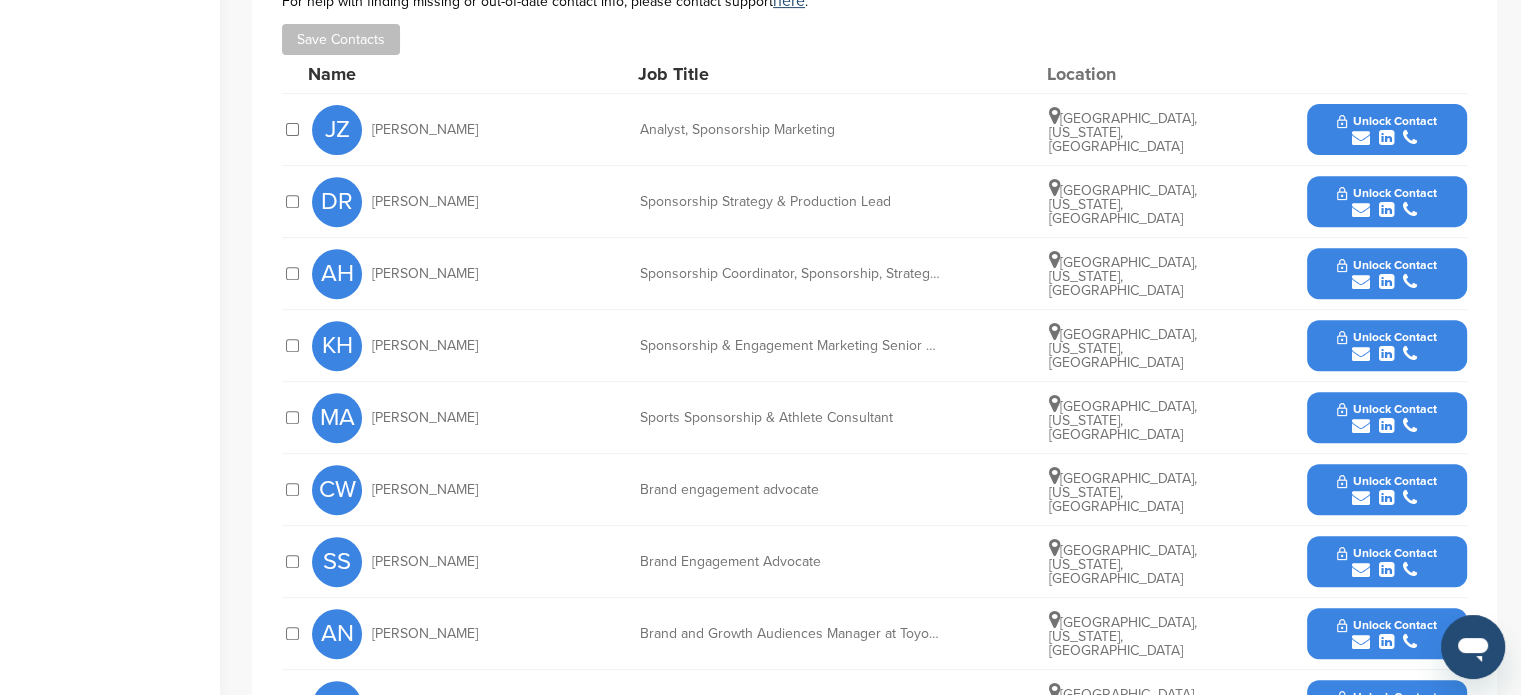 click at bounding box center [1361, 354] 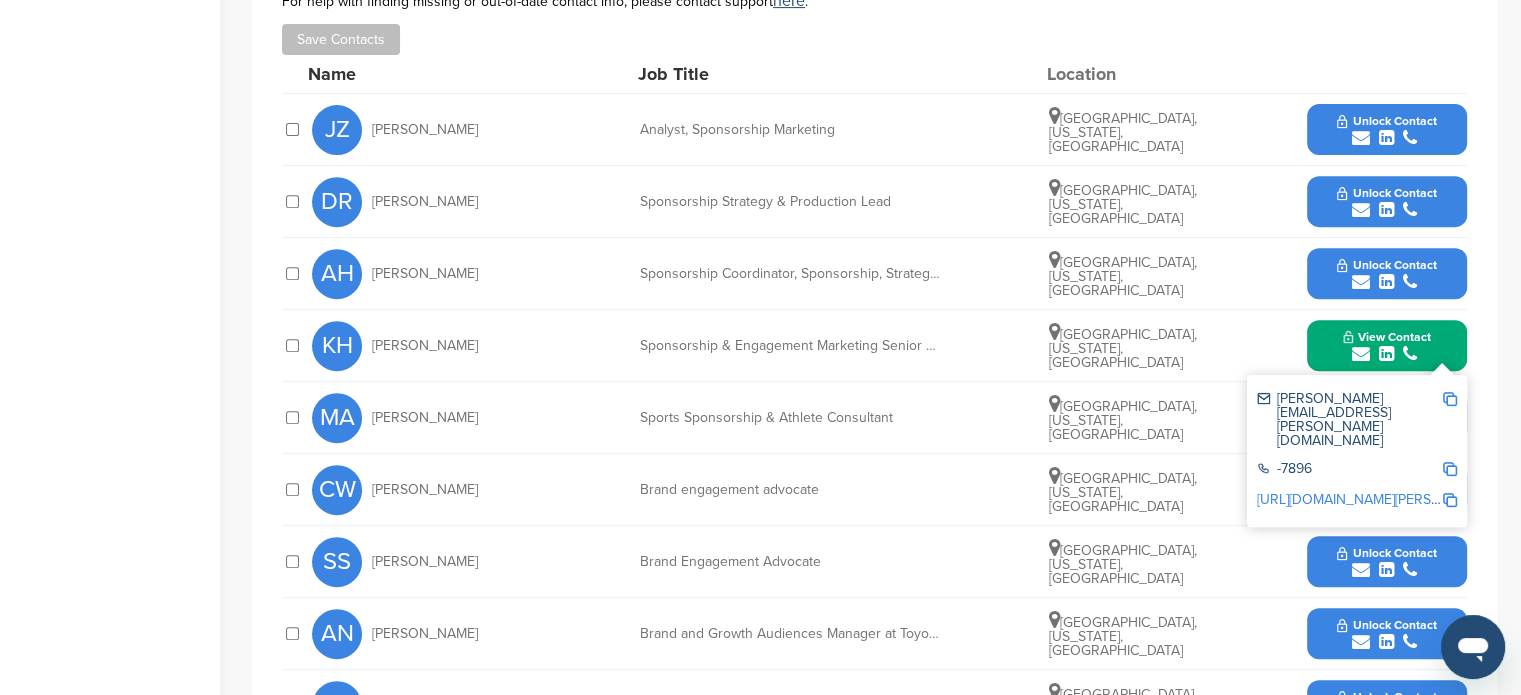 click on "Unlock Contact" at bounding box center [1386, 265] 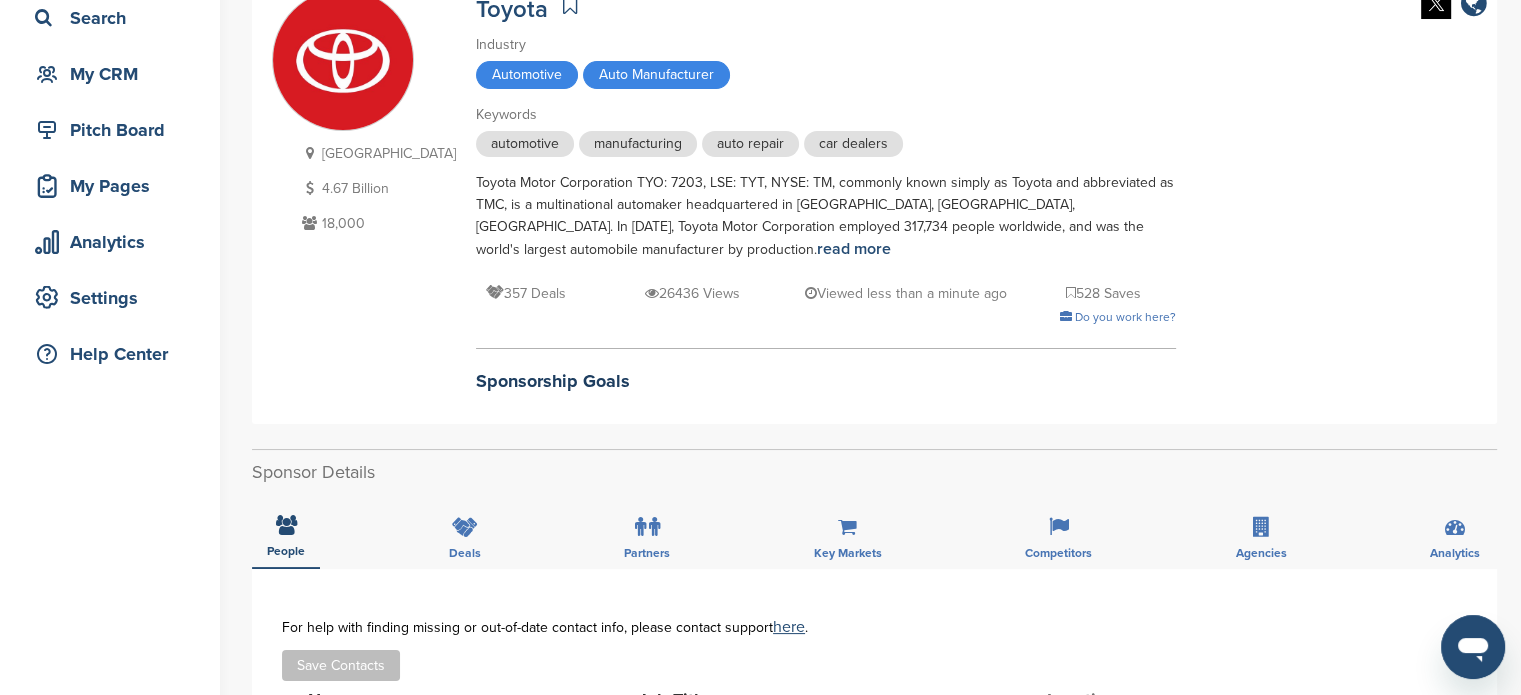 scroll, scrollTop: 141, scrollLeft: 0, axis: vertical 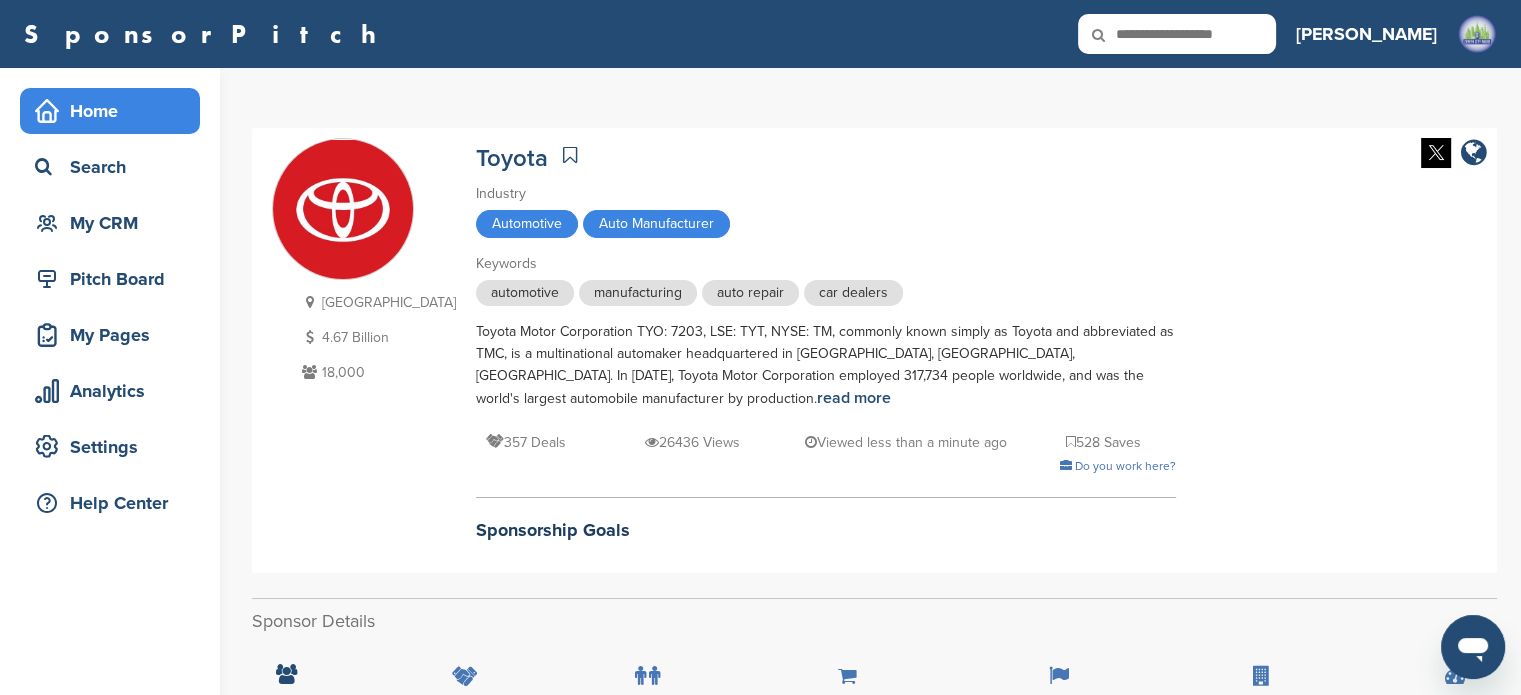 click on "Home" at bounding box center [115, 111] 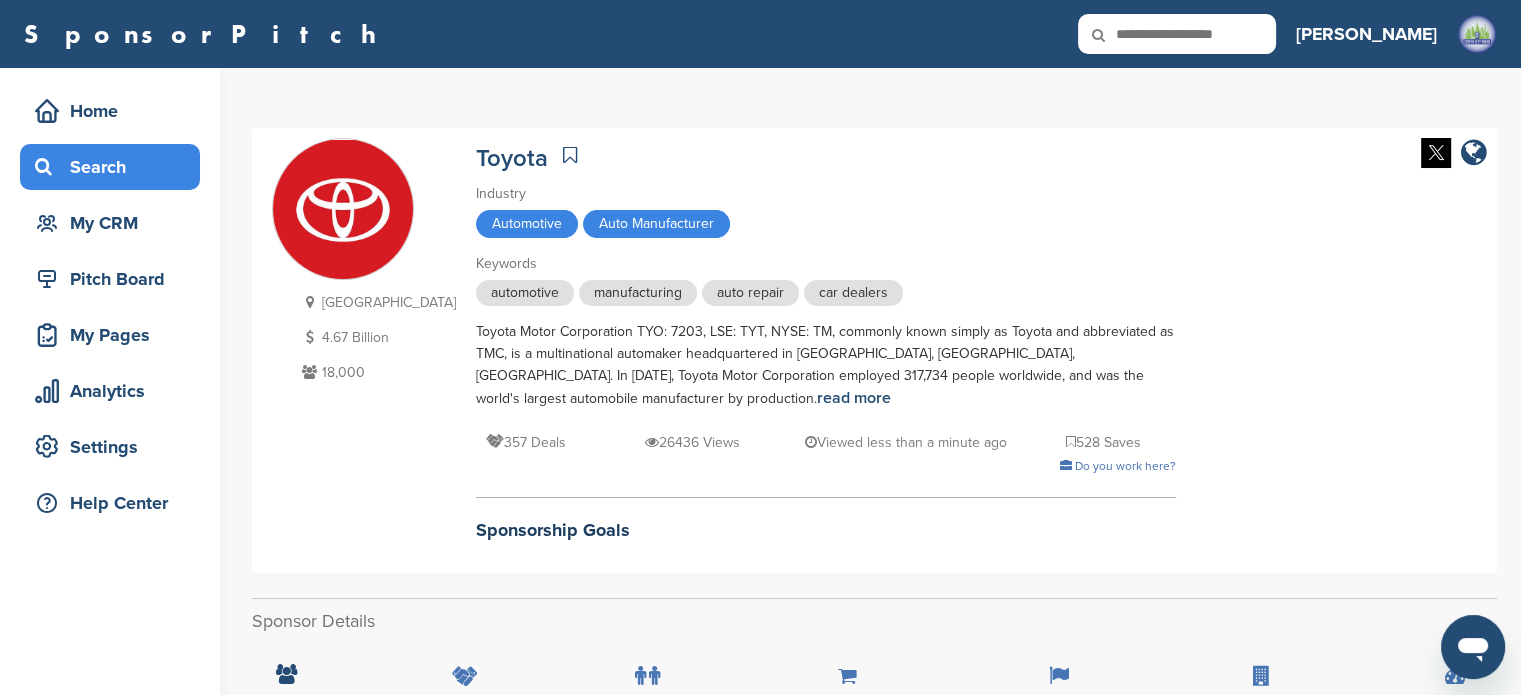 click on "Search" at bounding box center [115, 167] 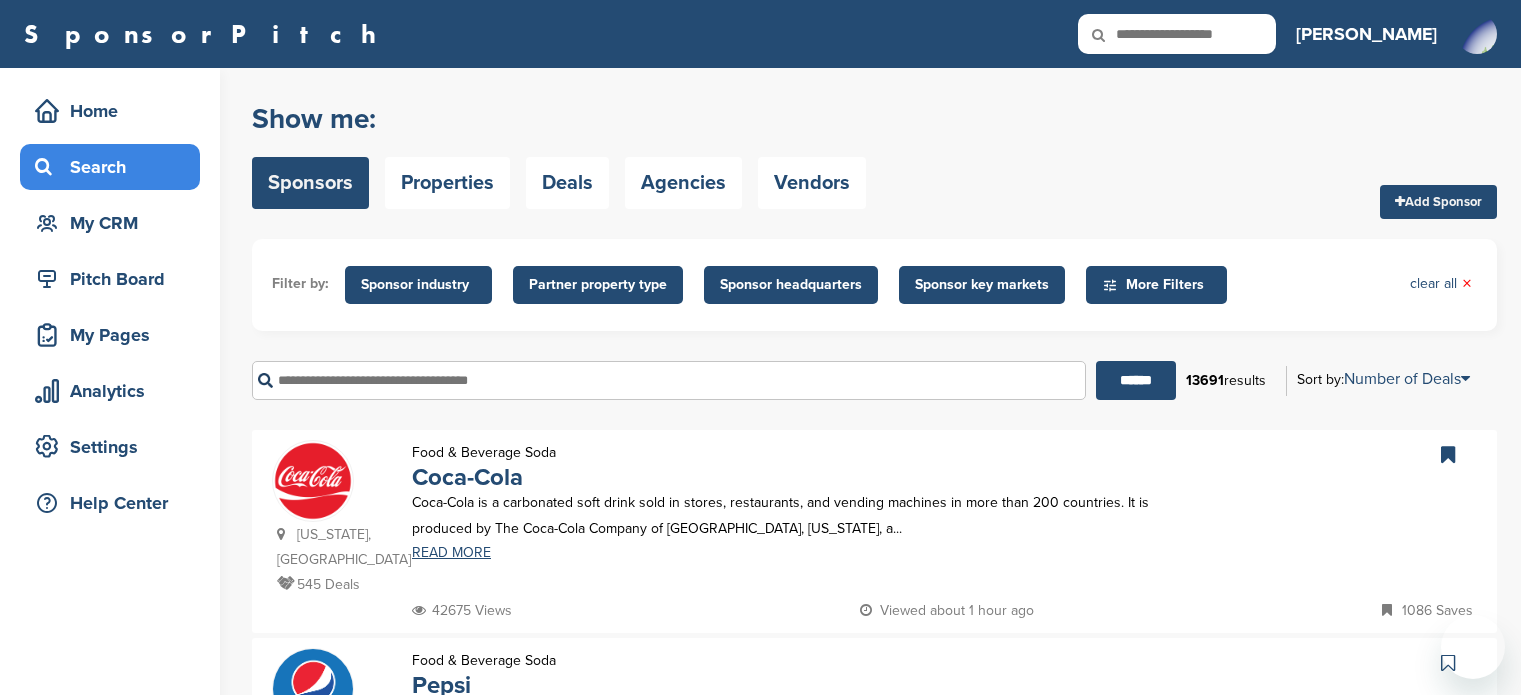 scroll, scrollTop: 0, scrollLeft: 0, axis: both 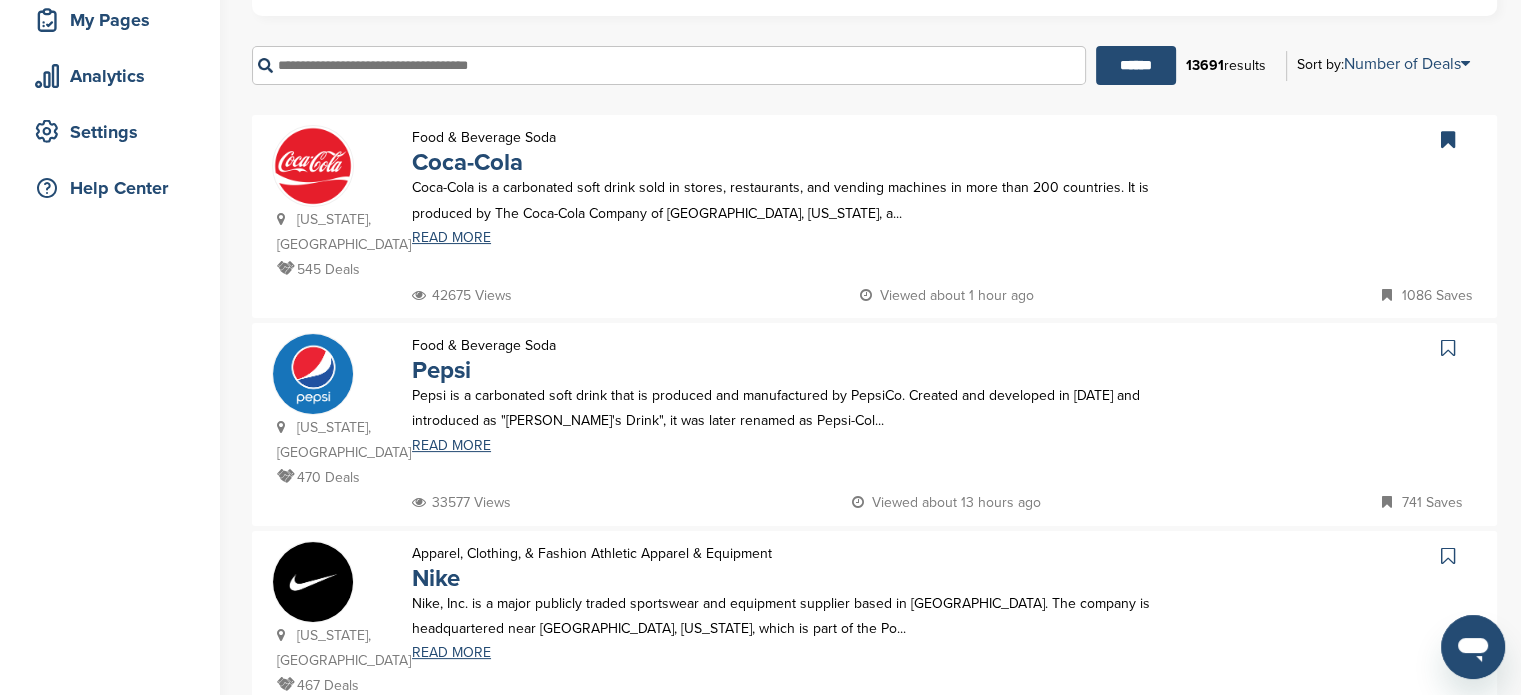 click at bounding box center [313, 374] 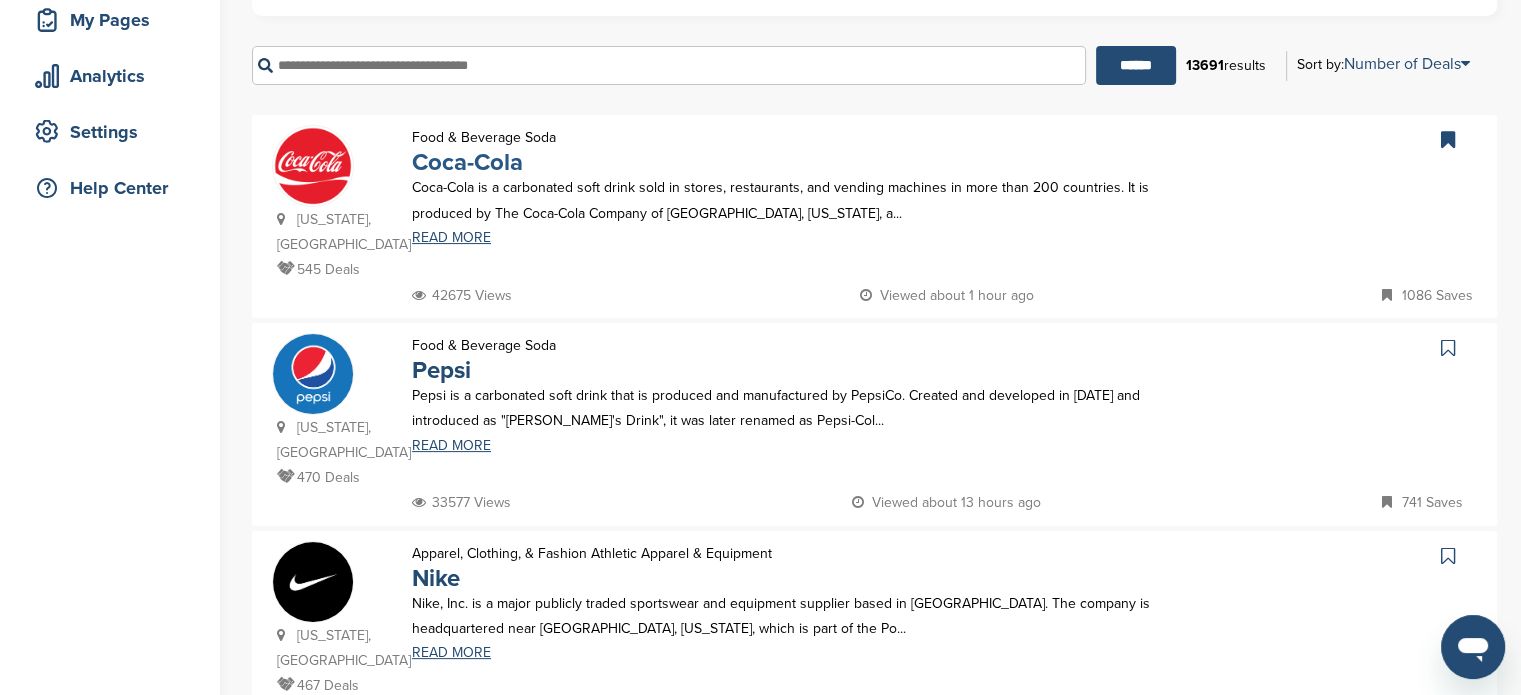 click on "Coca-Cola" at bounding box center (467, 162) 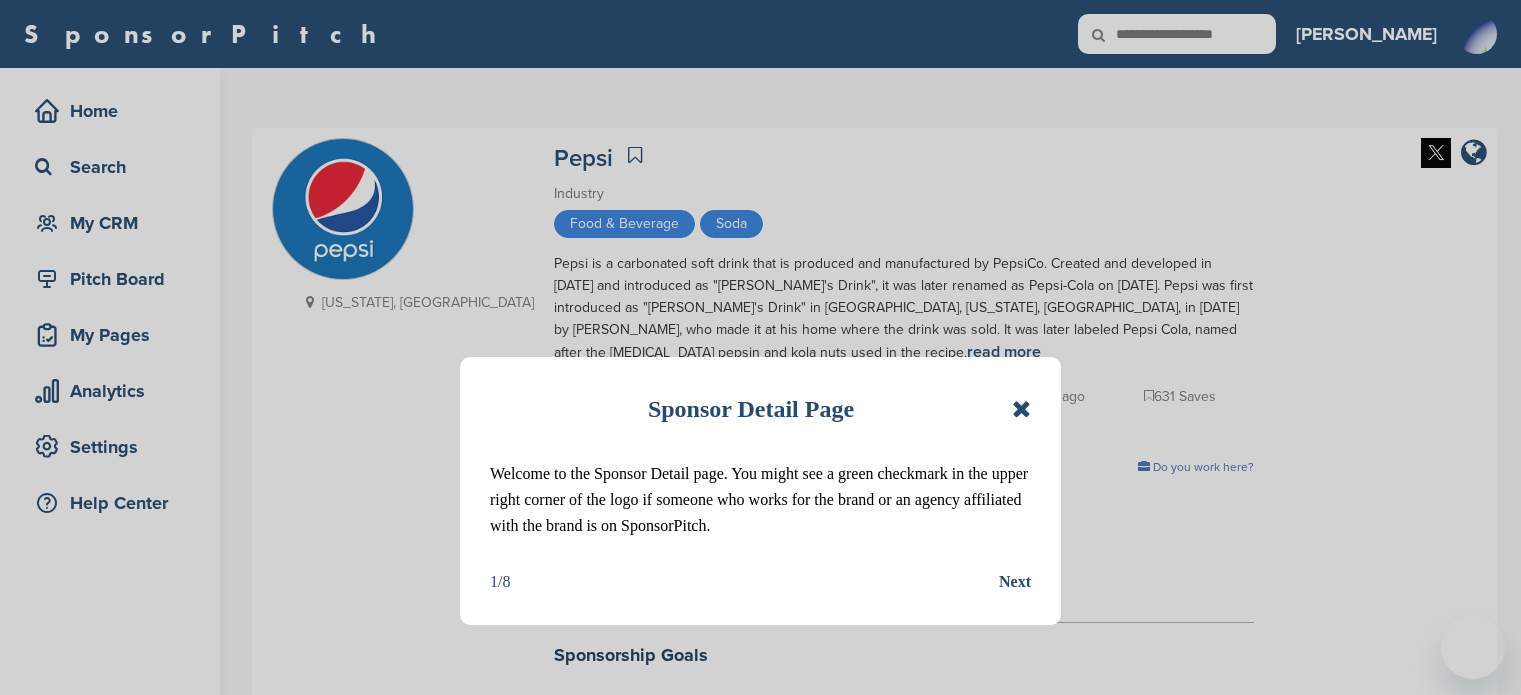 scroll, scrollTop: 0, scrollLeft: 0, axis: both 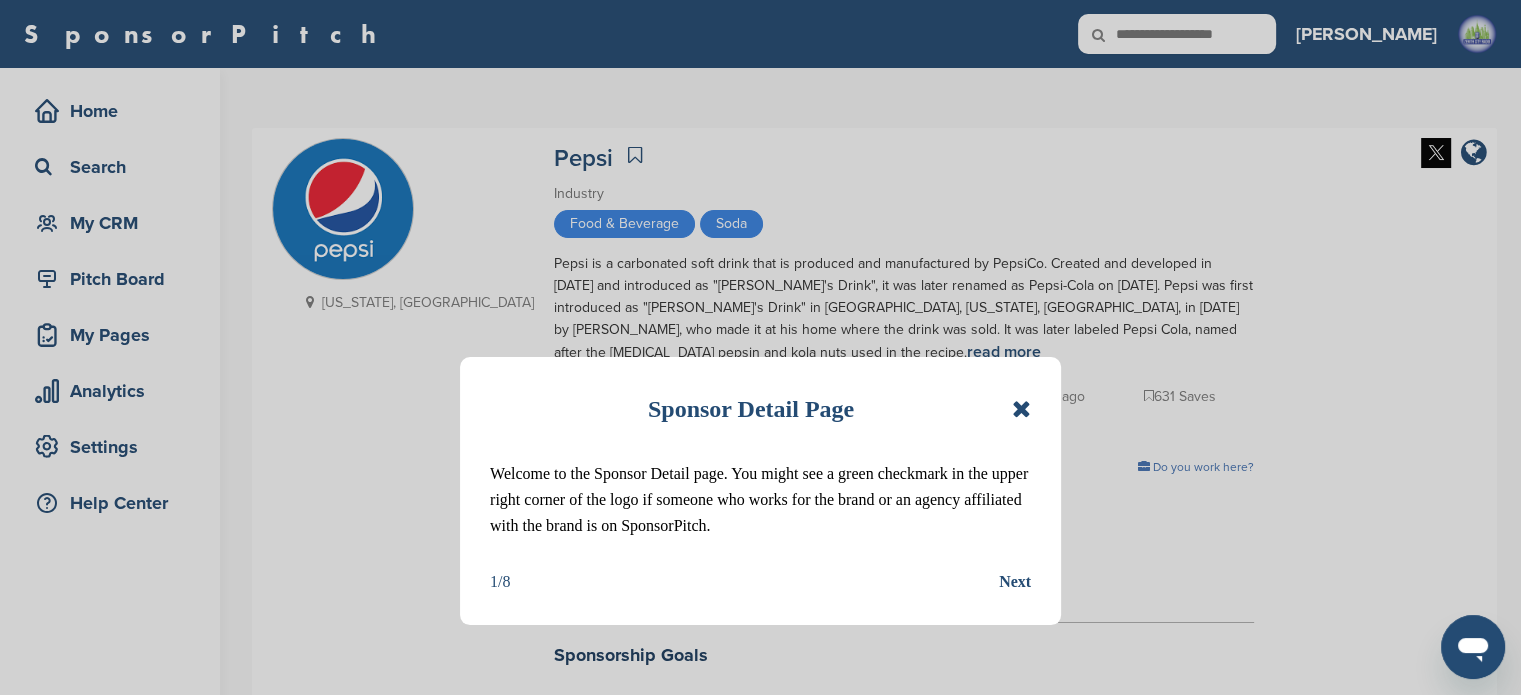 click at bounding box center (1021, 409) 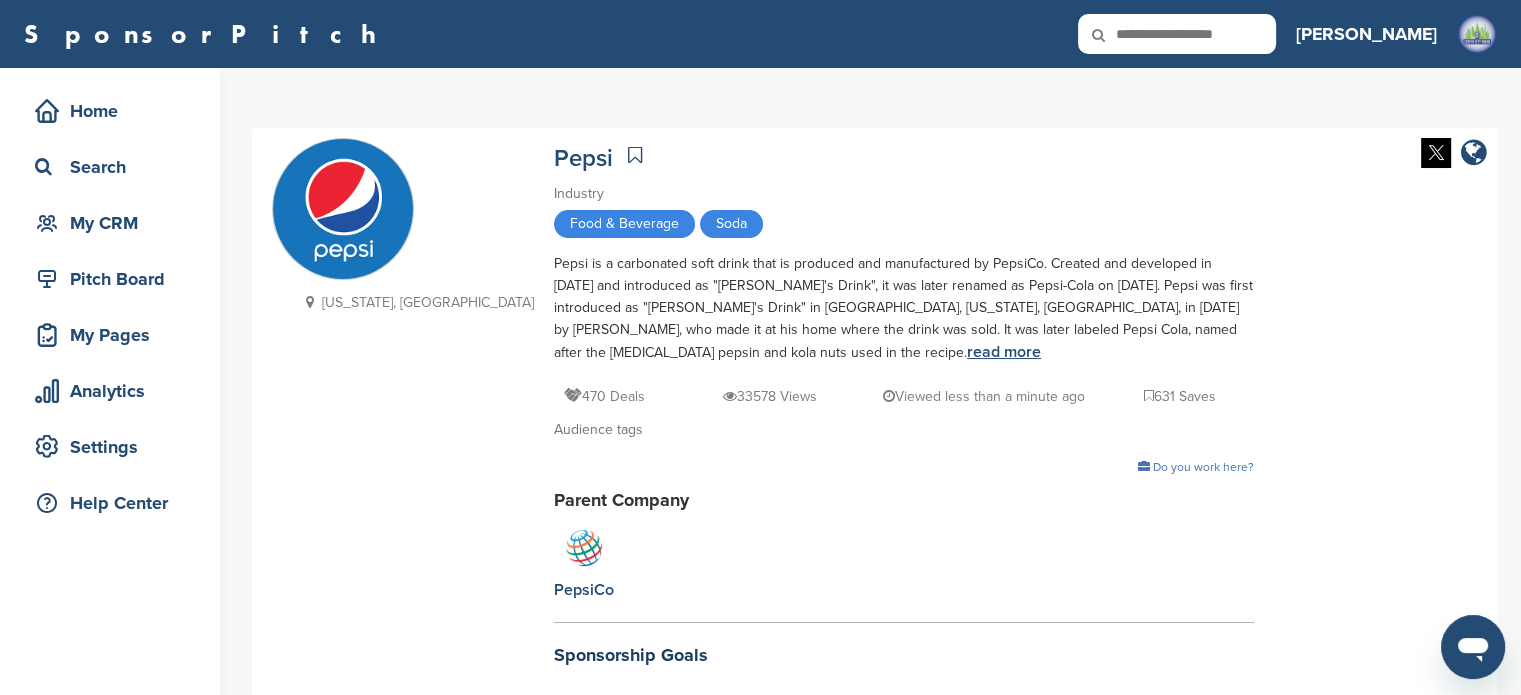 click on "read more" at bounding box center [1004, 352] 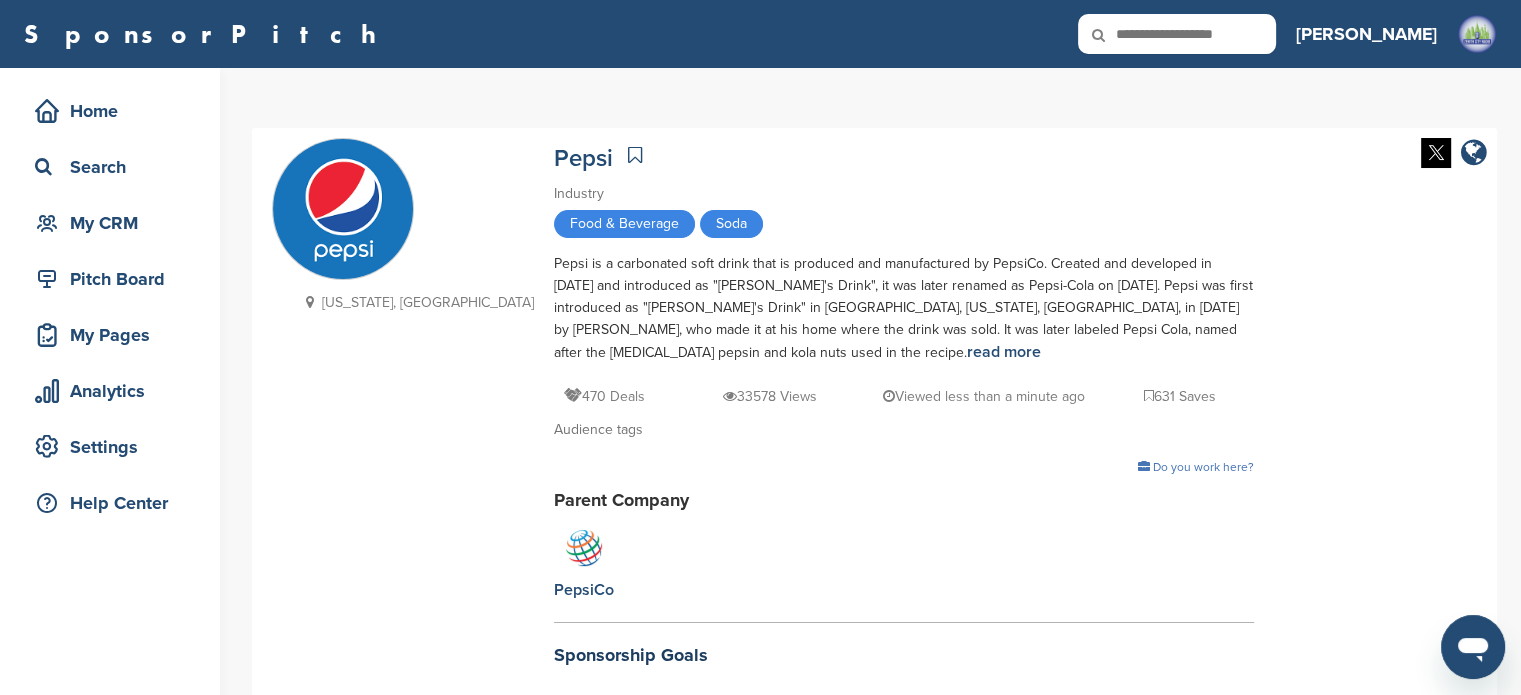 click at bounding box center (635, 155) 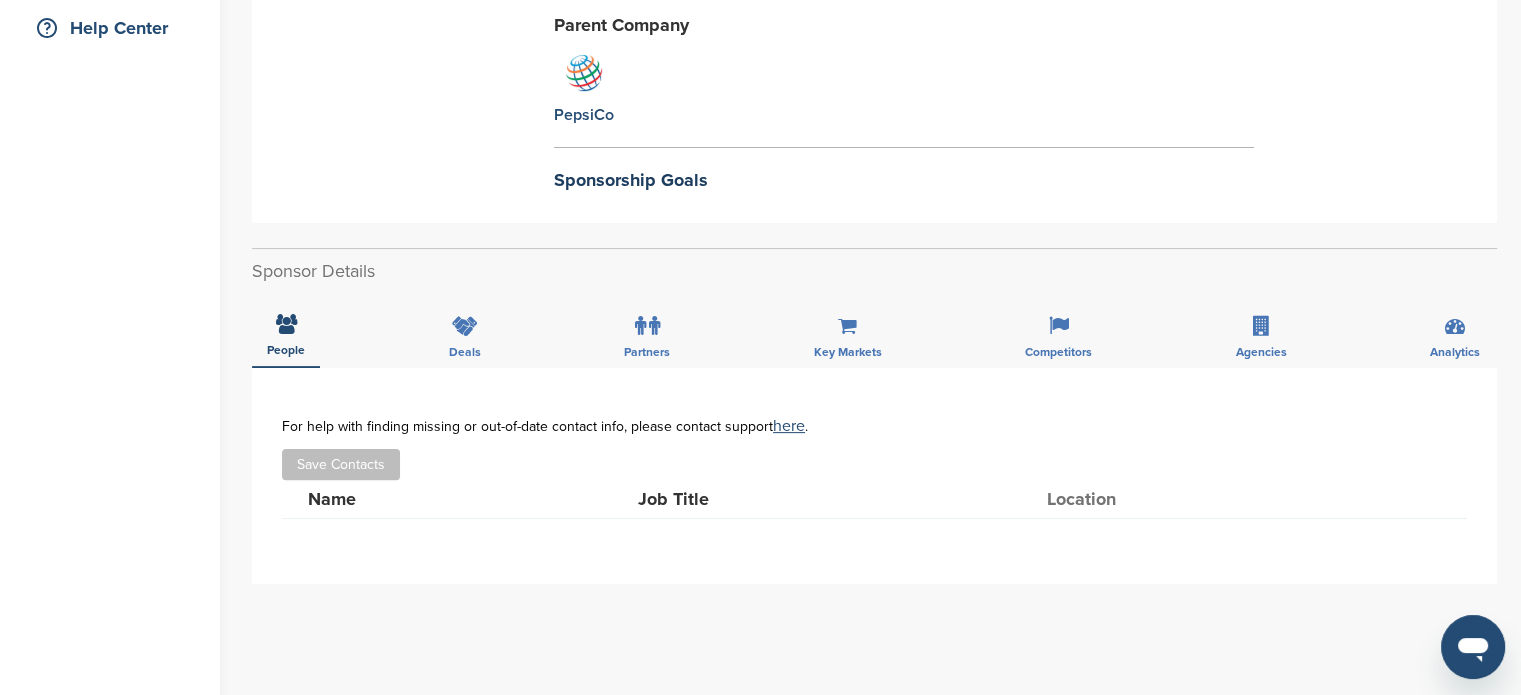 scroll, scrollTop: 477, scrollLeft: 0, axis: vertical 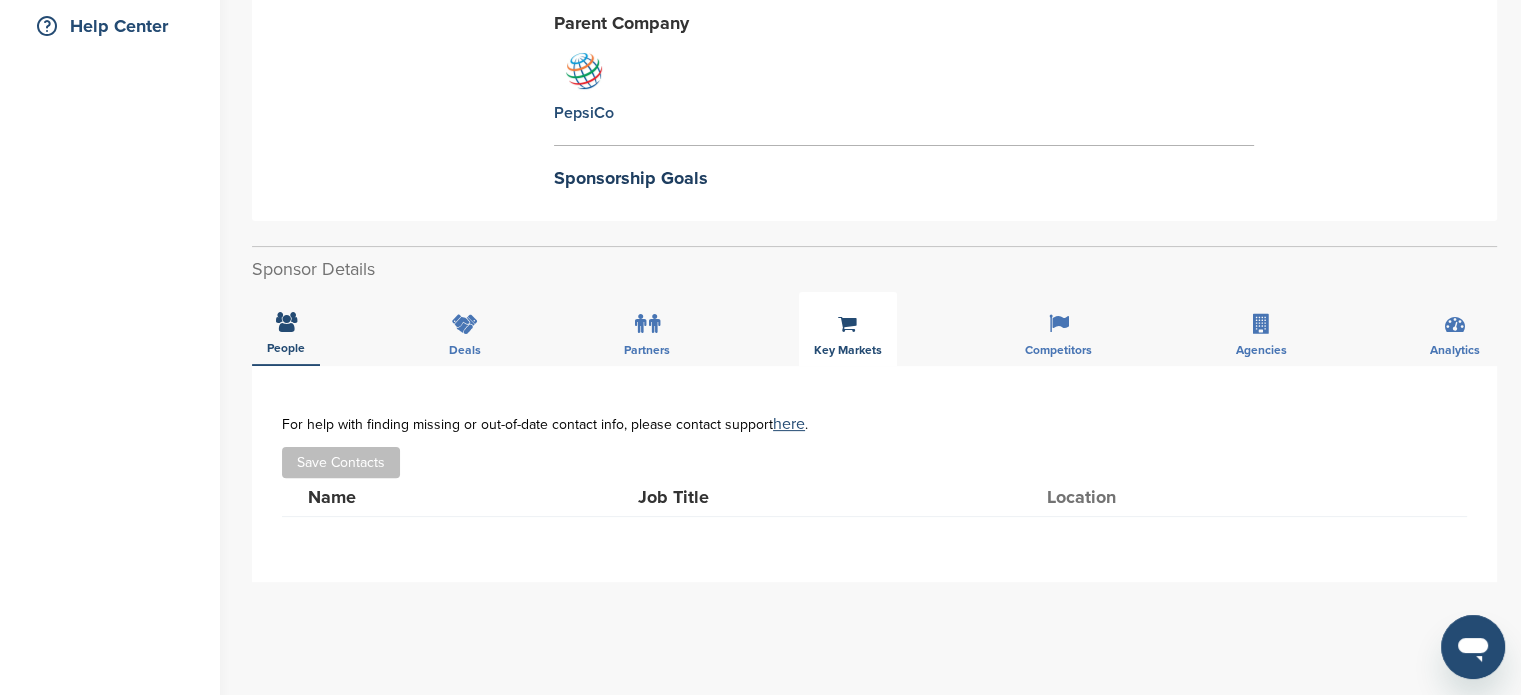 click on "Key Markets" at bounding box center (286, 348) 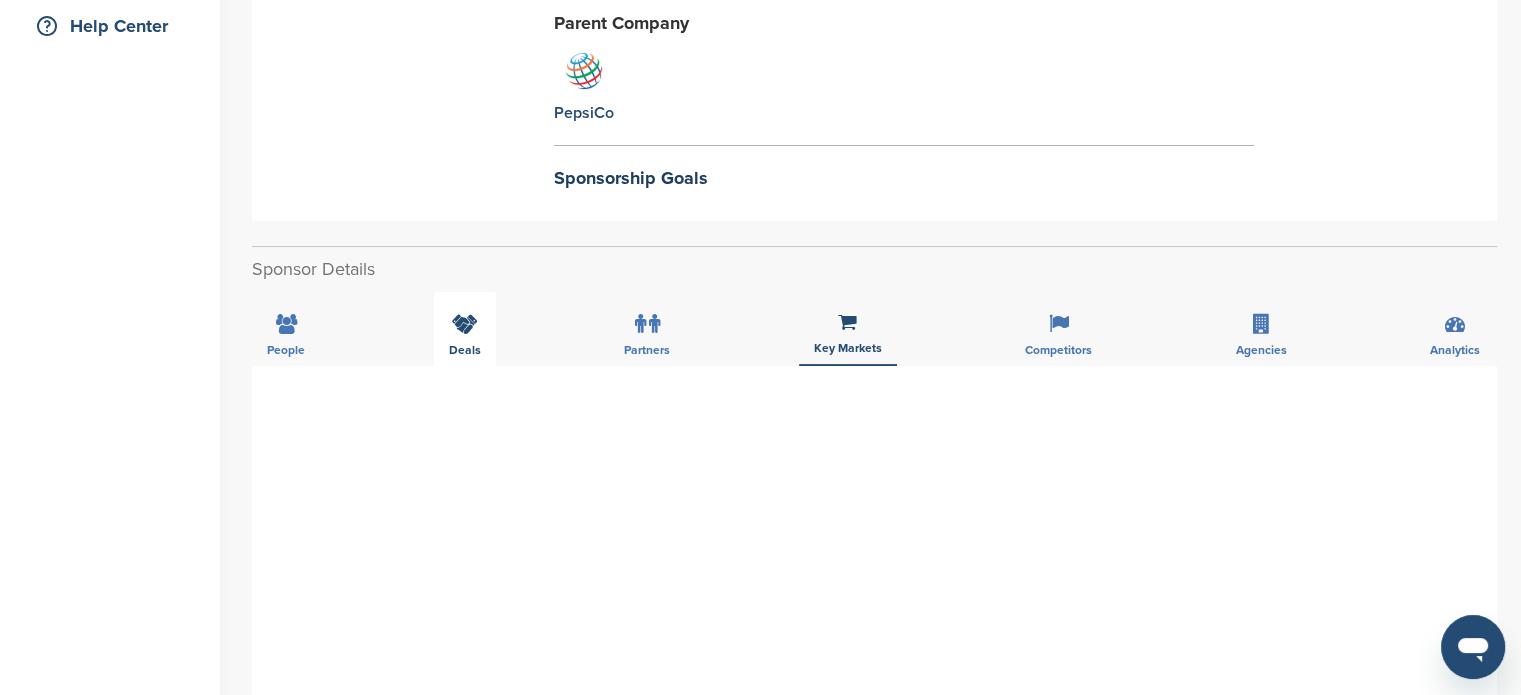 click on "Deals" at bounding box center [465, 329] 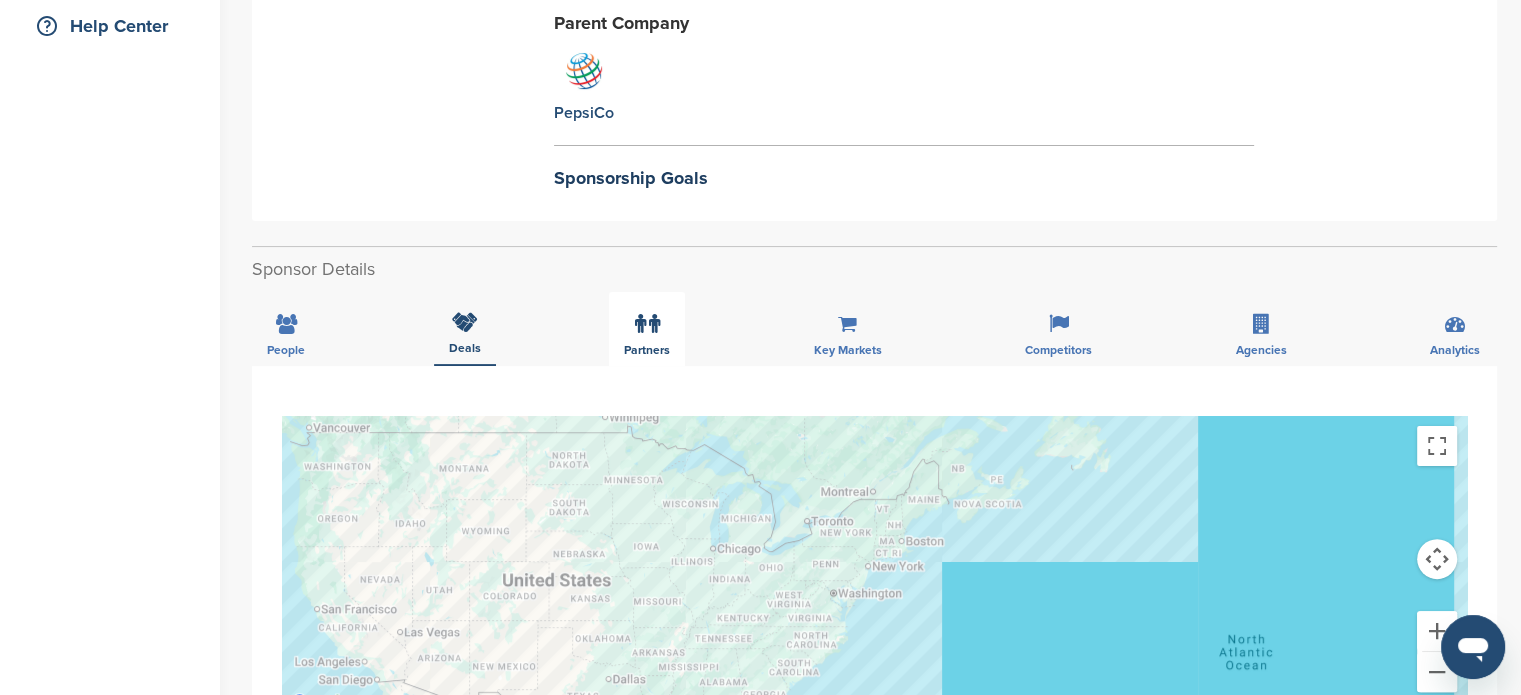 click on "Partners" at bounding box center [647, 329] 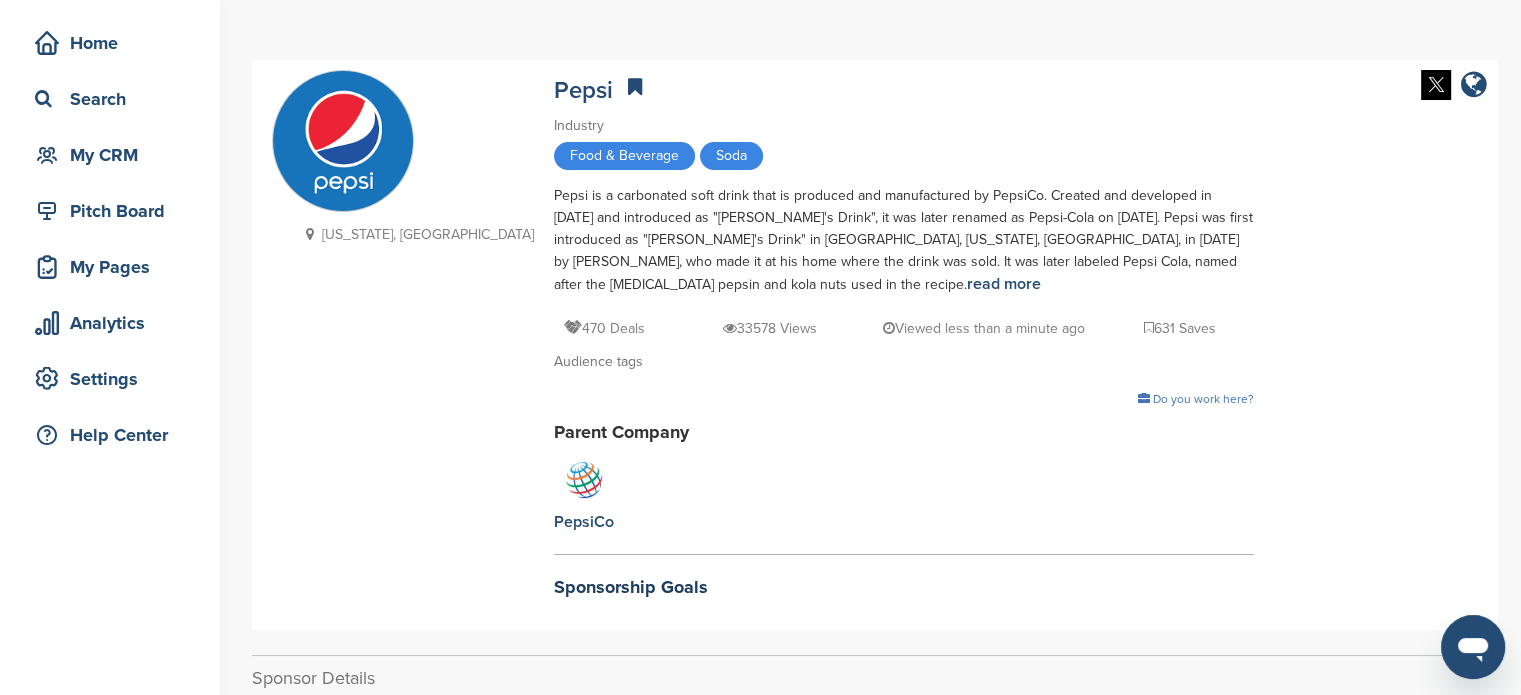 scroll, scrollTop: 0, scrollLeft: 0, axis: both 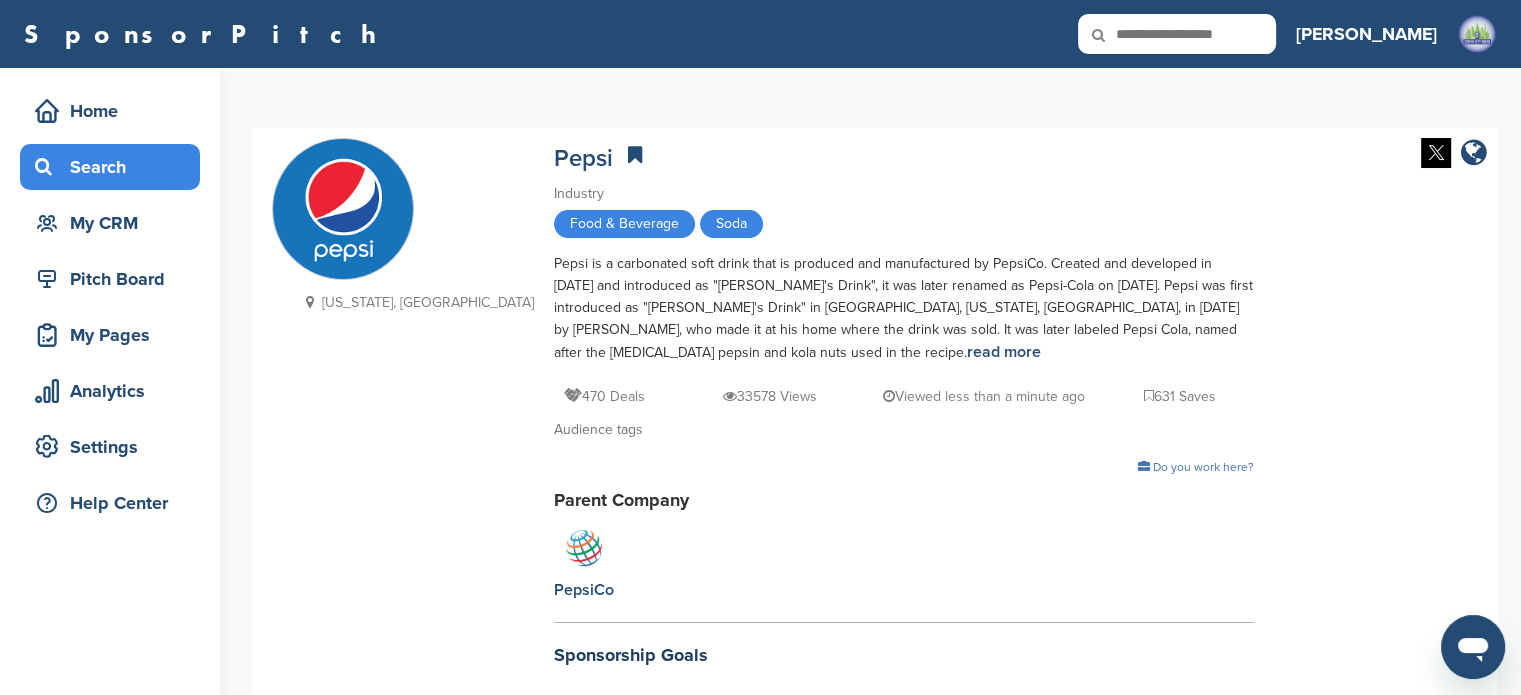 click on "Search" at bounding box center [115, 167] 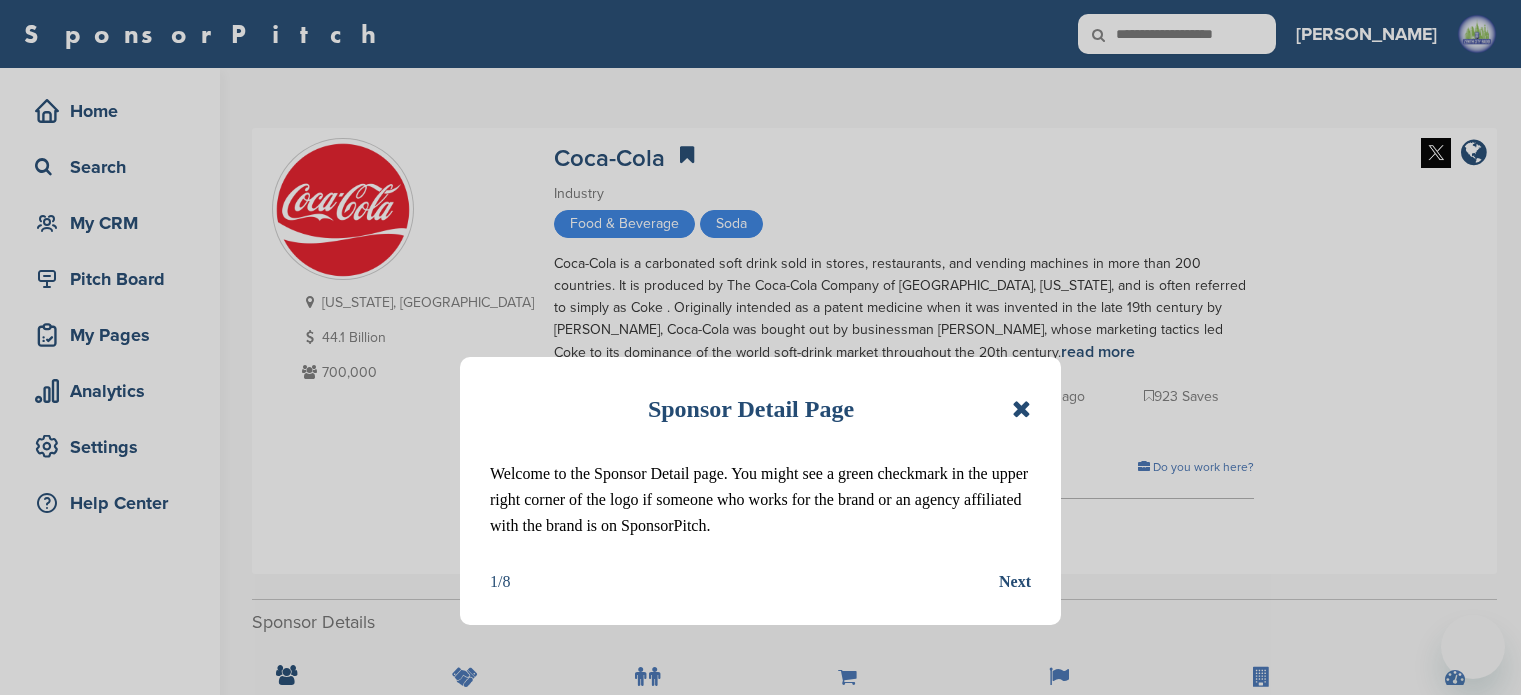 scroll, scrollTop: 0, scrollLeft: 0, axis: both 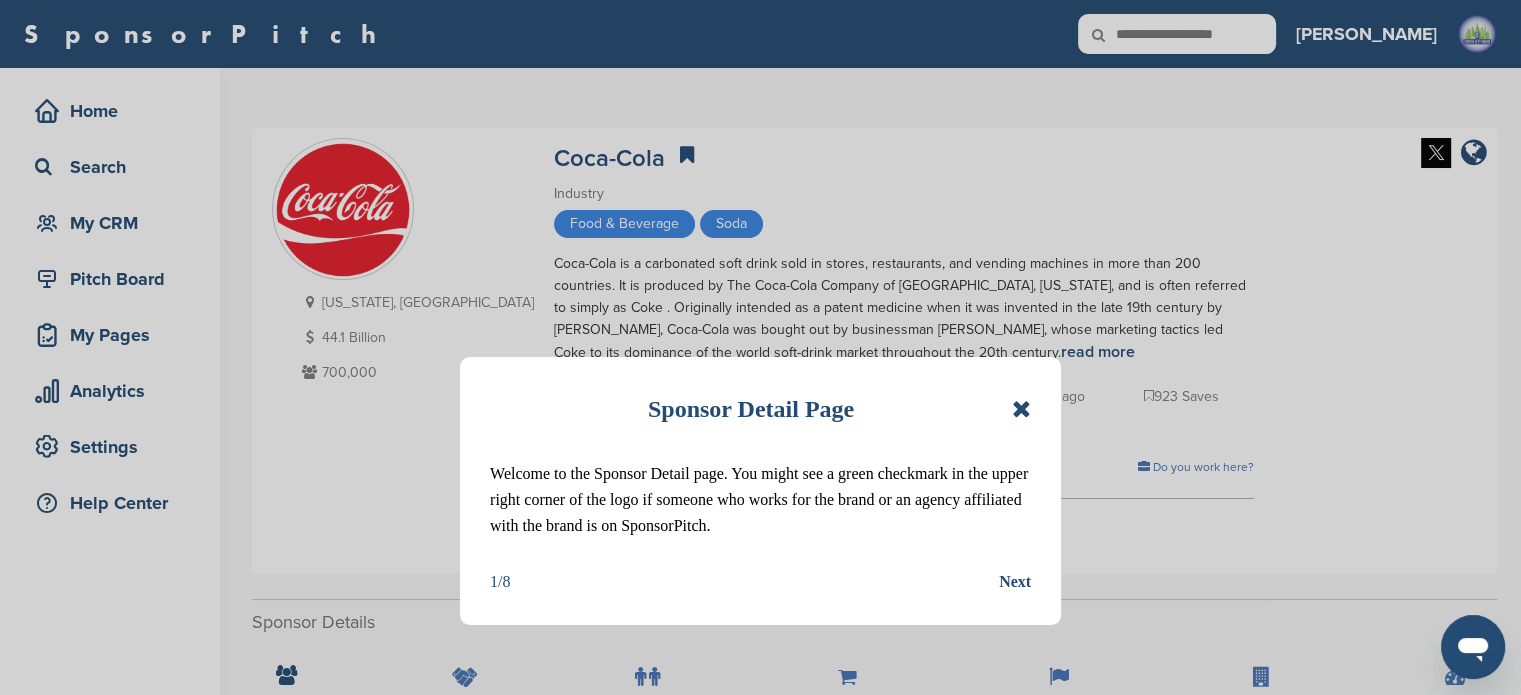 click at bounding box center [1021, 409] 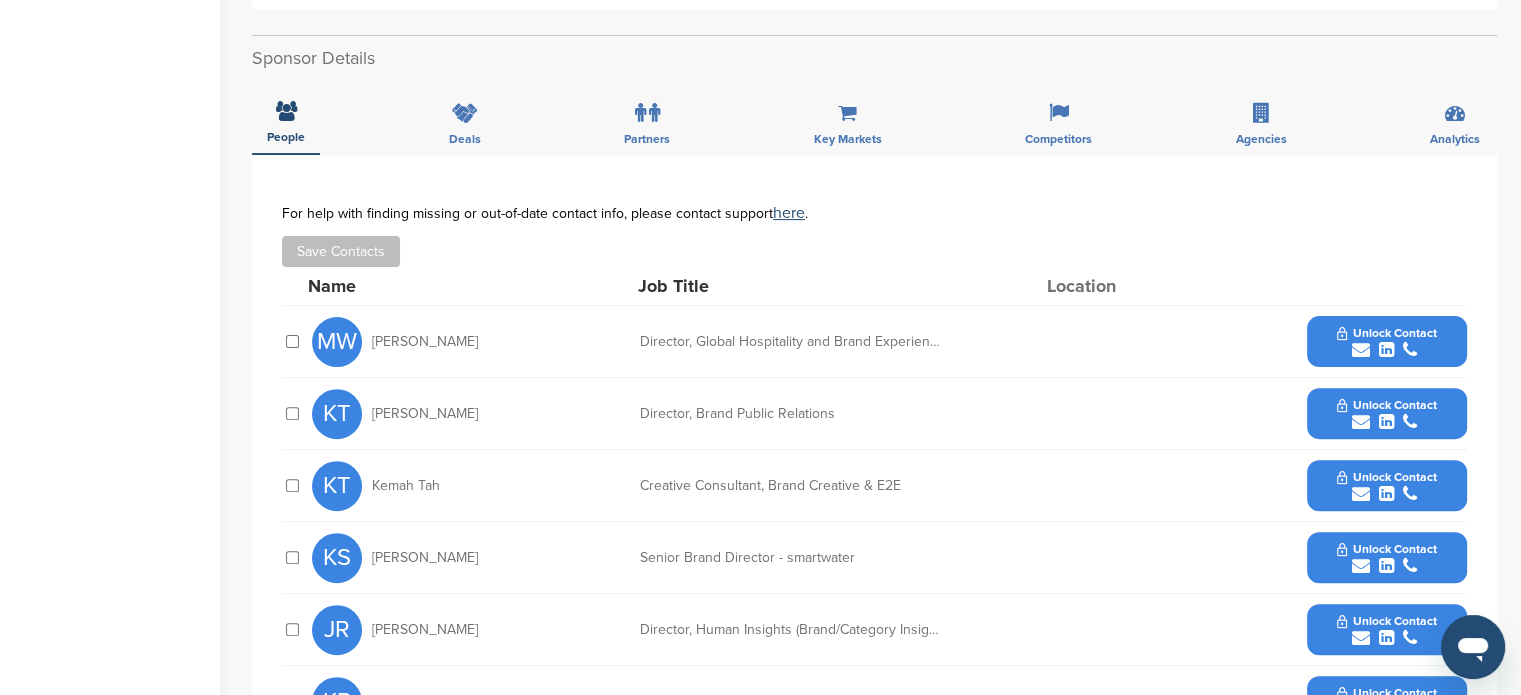 scroll, scrollTop: 568, scrollLeft: 0, axis: vertical 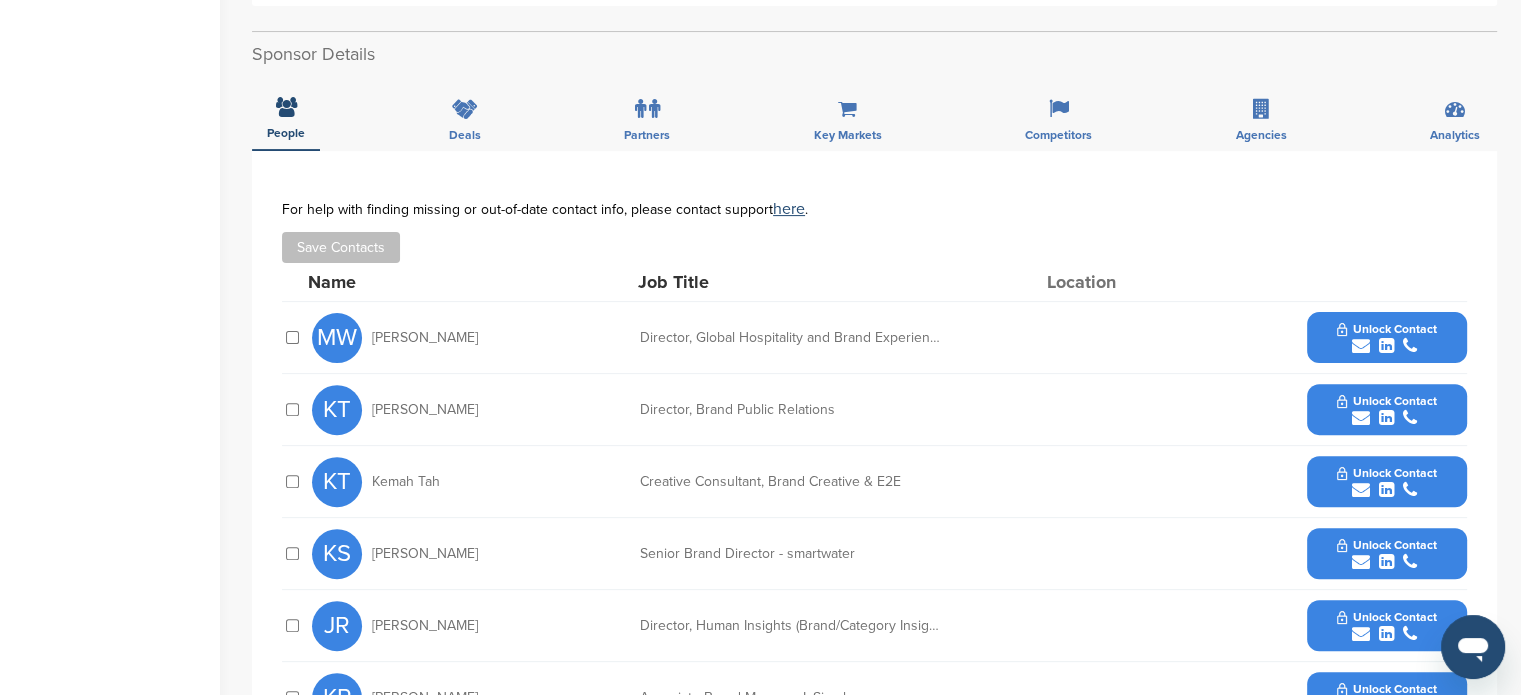 click on "Unlock Contact" at bounding box center [1386, 401] 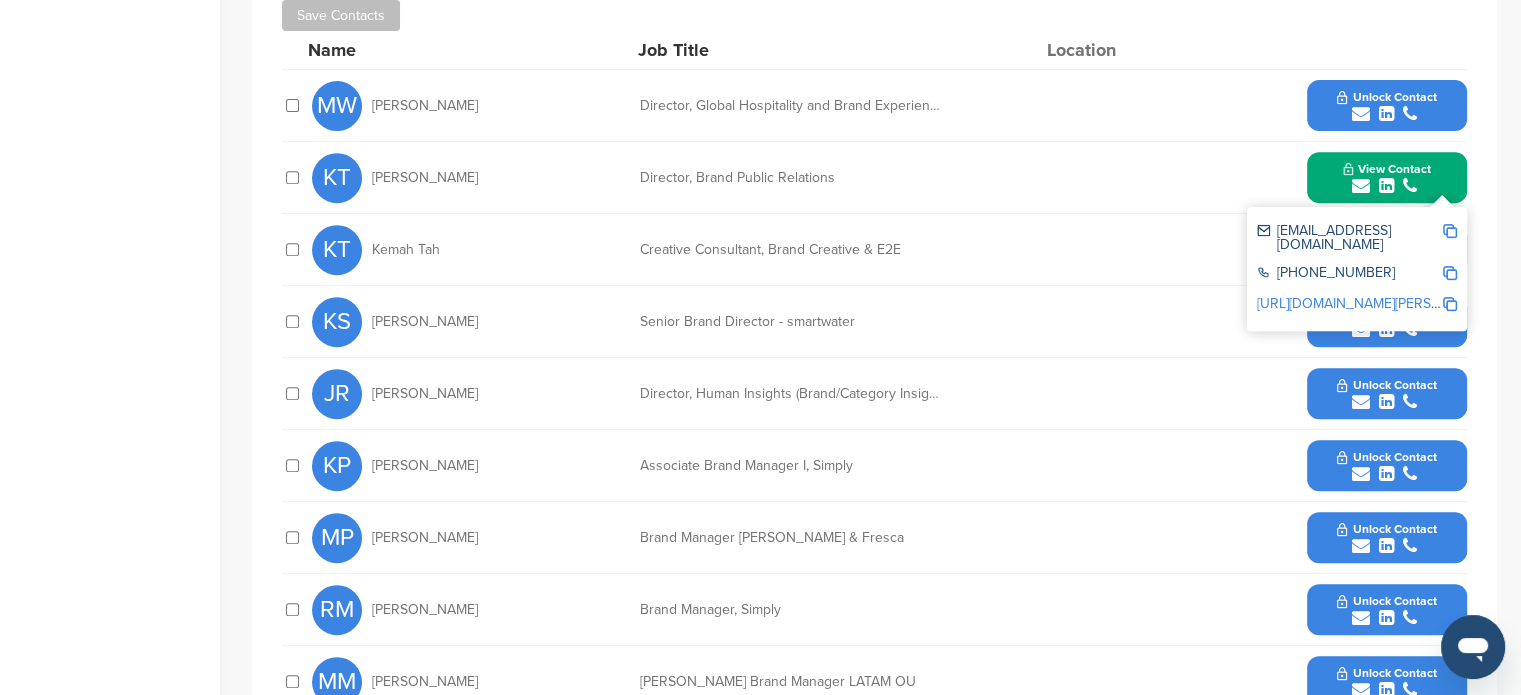 scroll, scrollTop: 804, scrollLeft: 0, axis: vertical 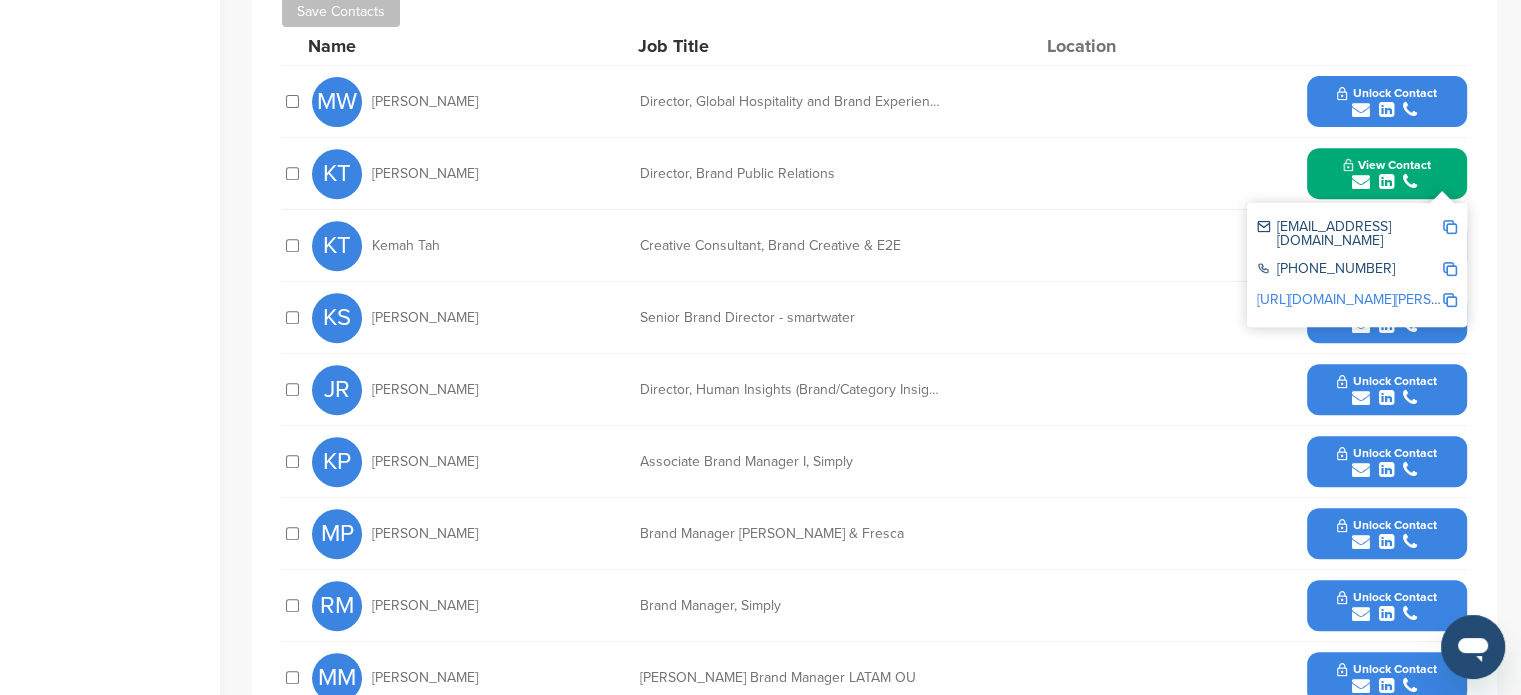 click at bounding box center [1361, 326] 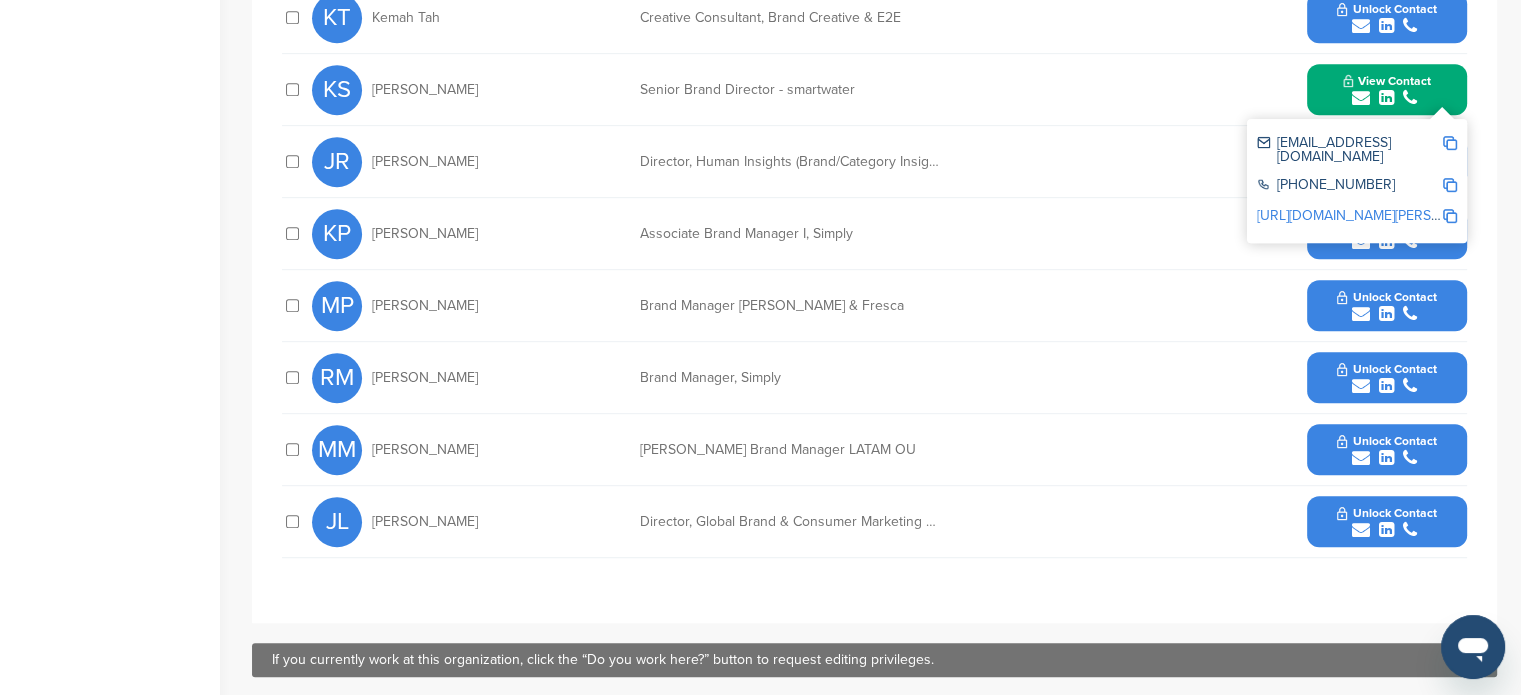 scroll, scrollTop: 1030, scrollLeft: 0, axis: vertical 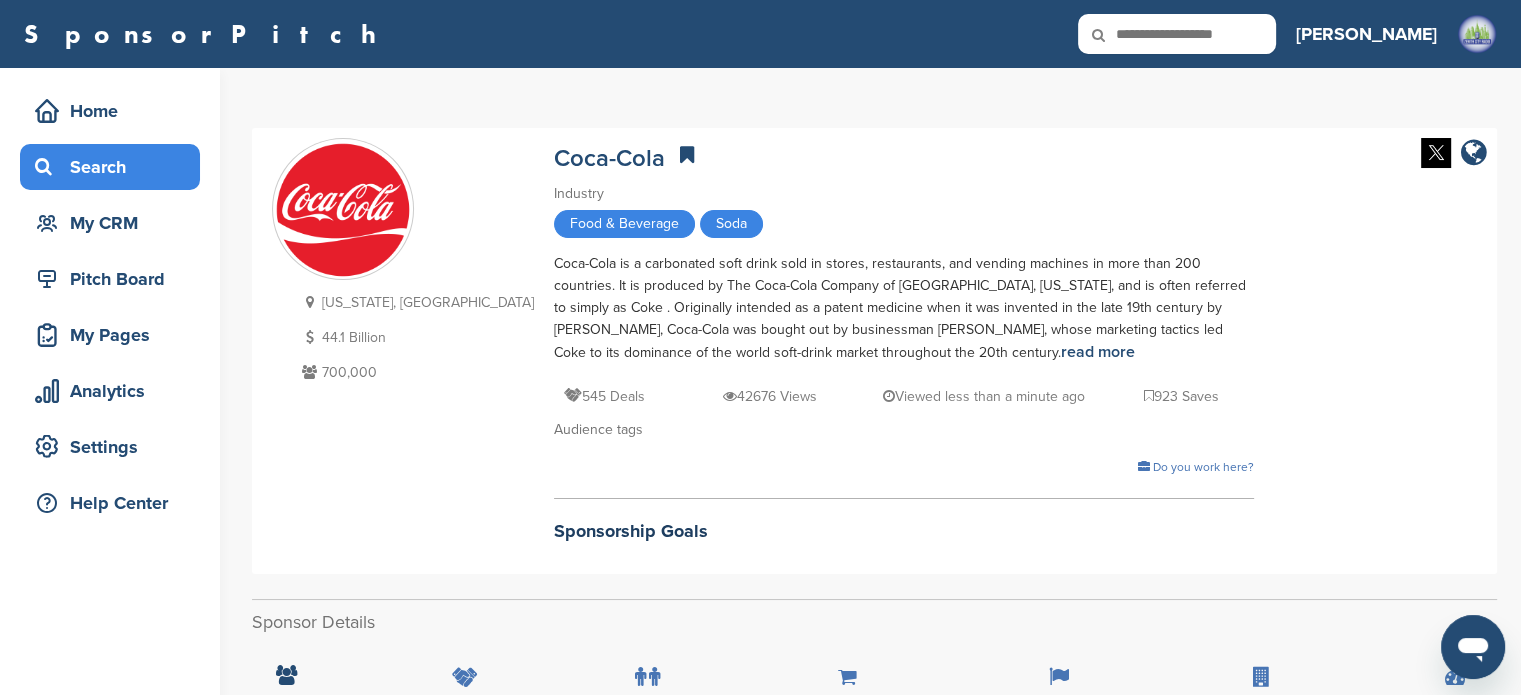 click on "Search" at bounding box center (115, 167) 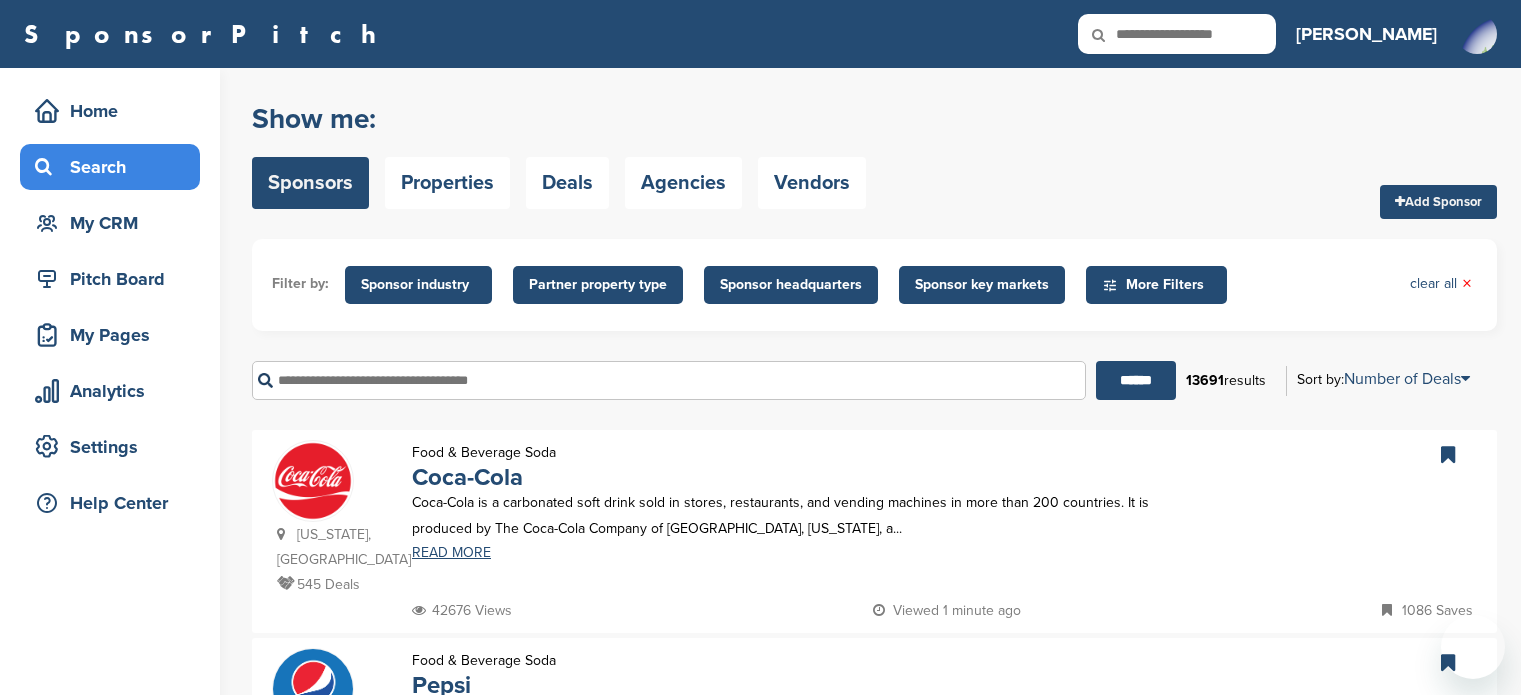click at bounding box center [669, 380] 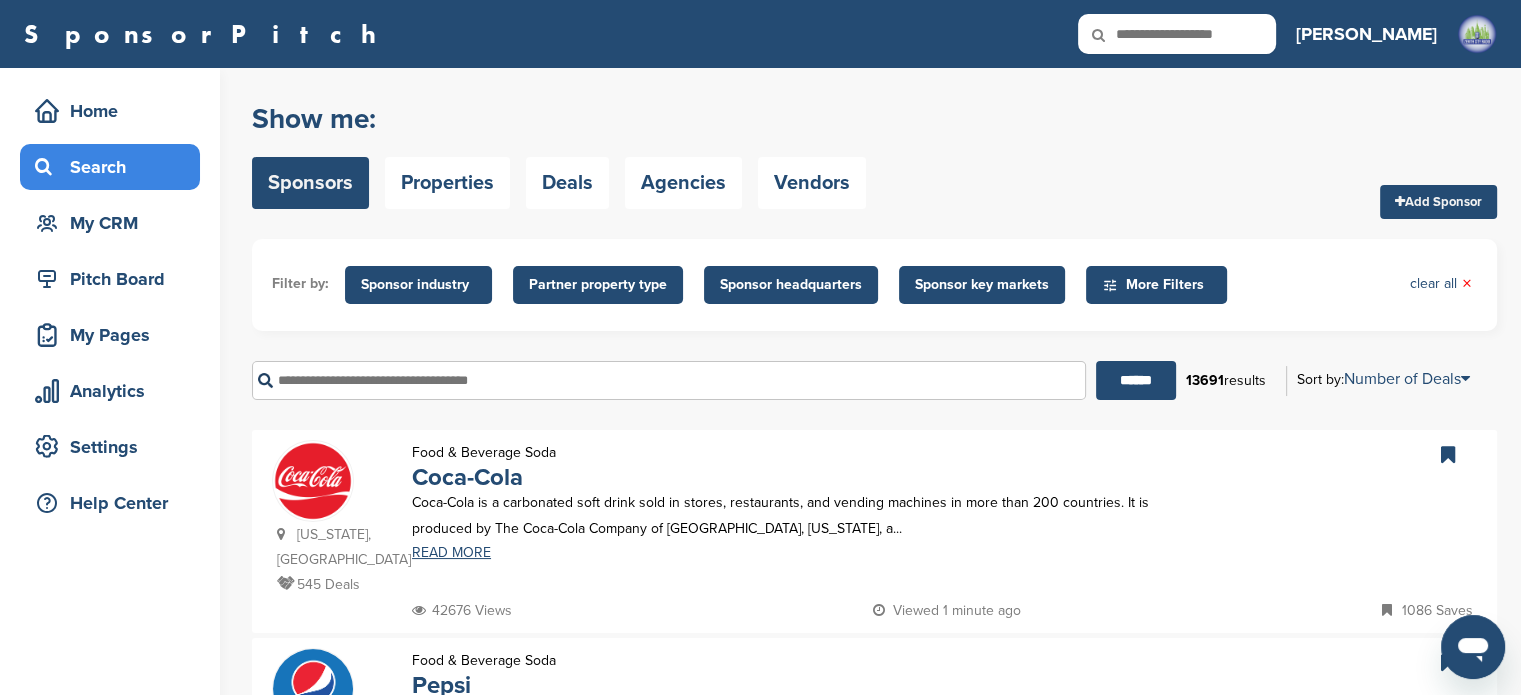 scroll, scrollTop: 0, scrollLeft: 0, axis: both 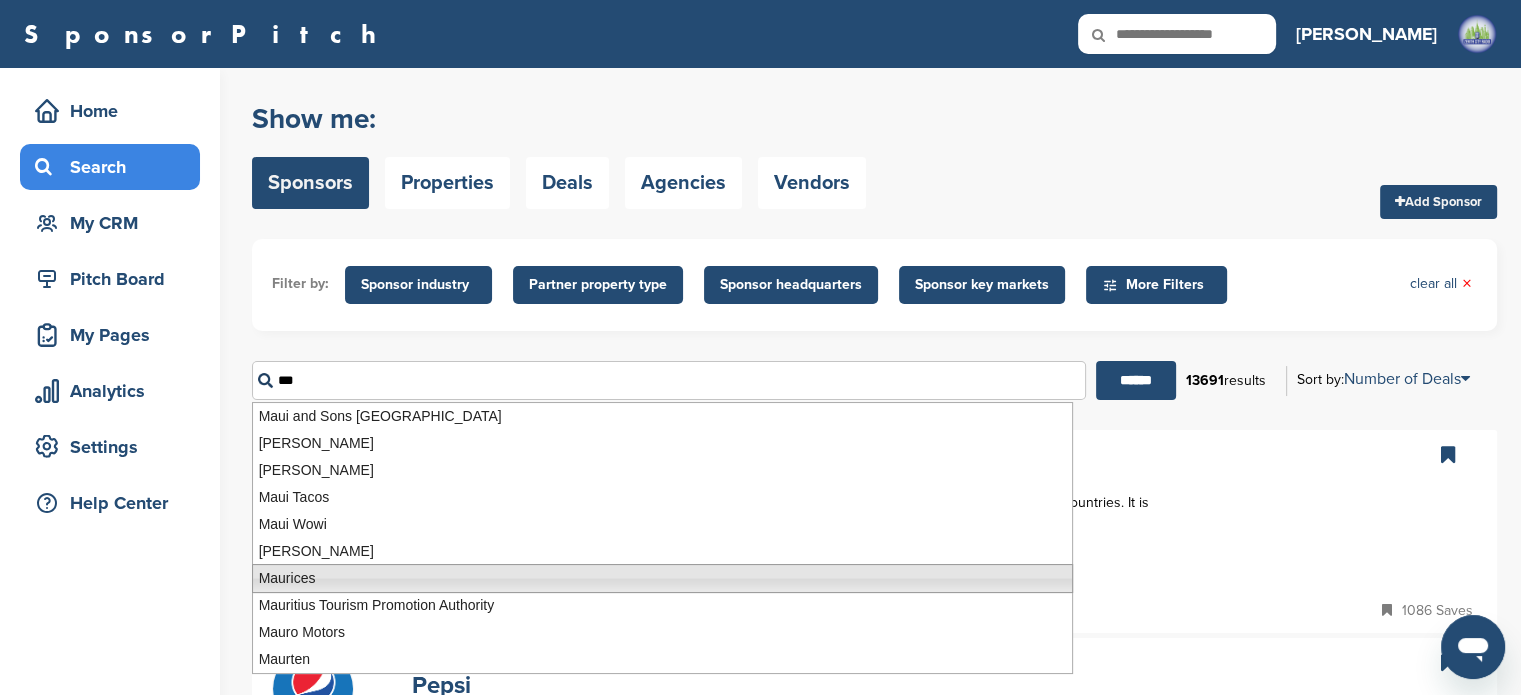 click on "Maurices" at bounding box center [662, 578] 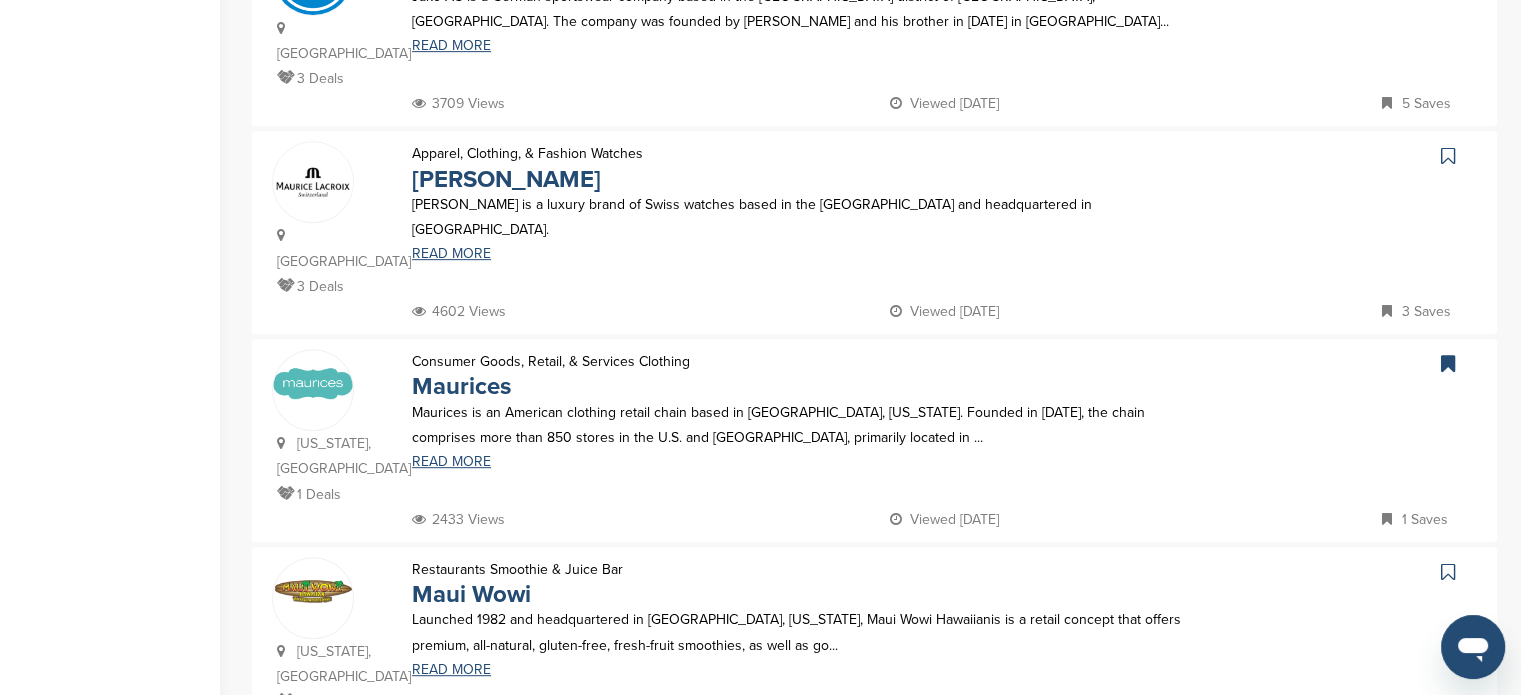 scroll, scrollTop: 939, scrollLeft: 0, axis: vertical 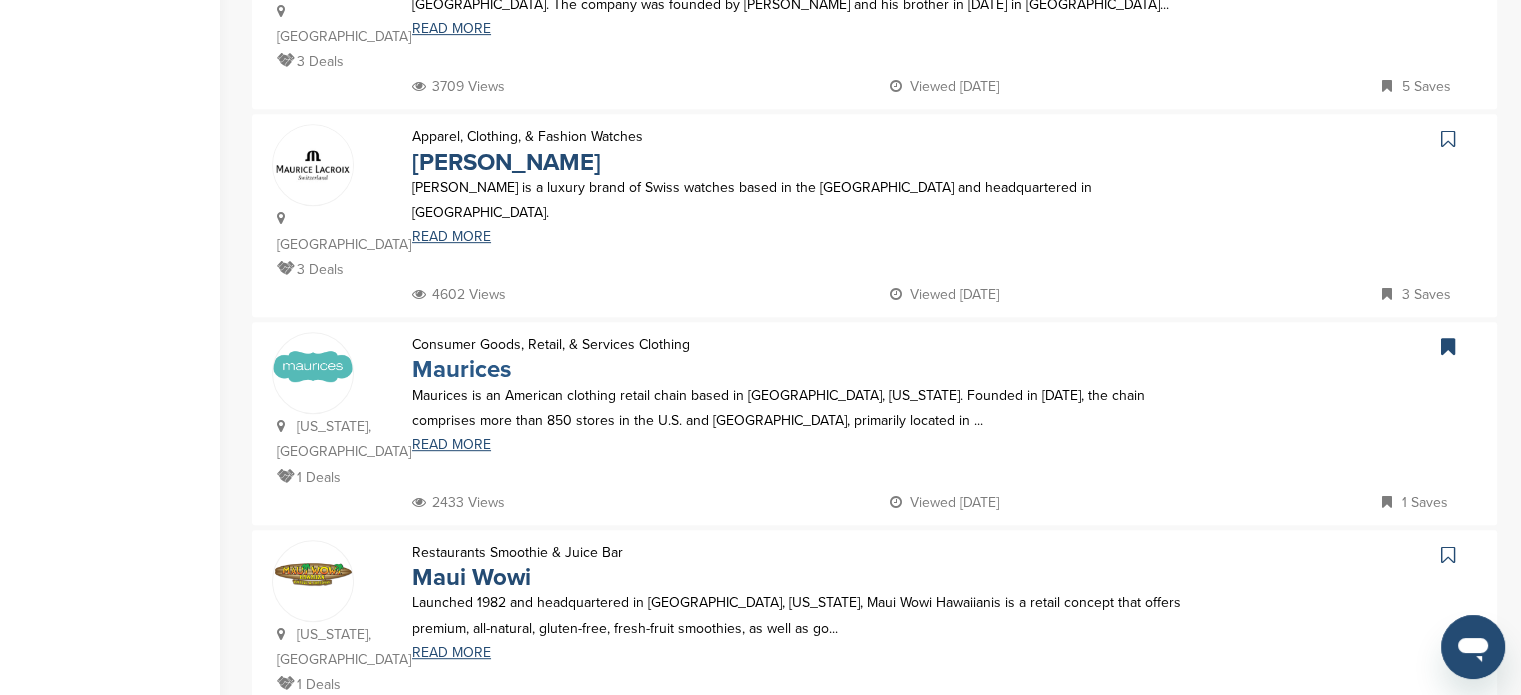 type on "********" 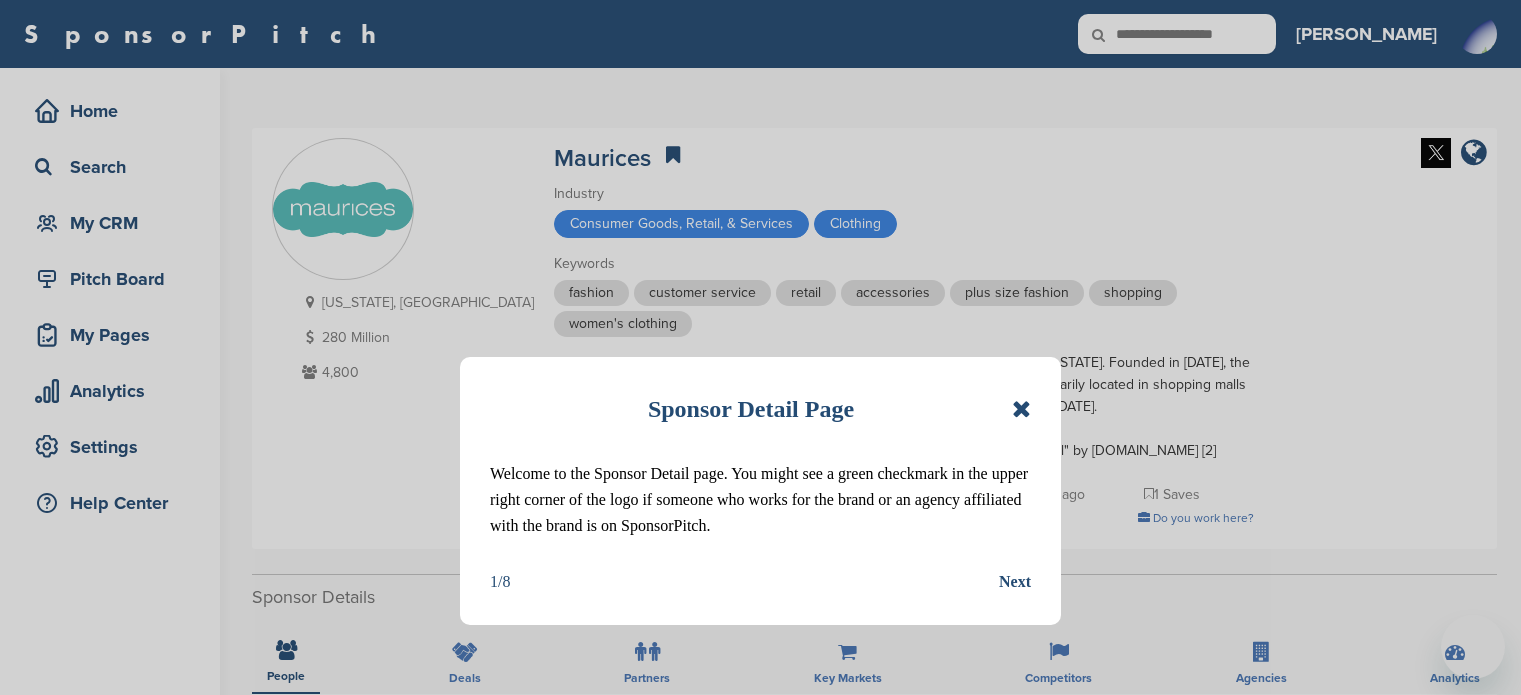 scroll, scrollTop: 0, scrollLeft: 0, axis: both 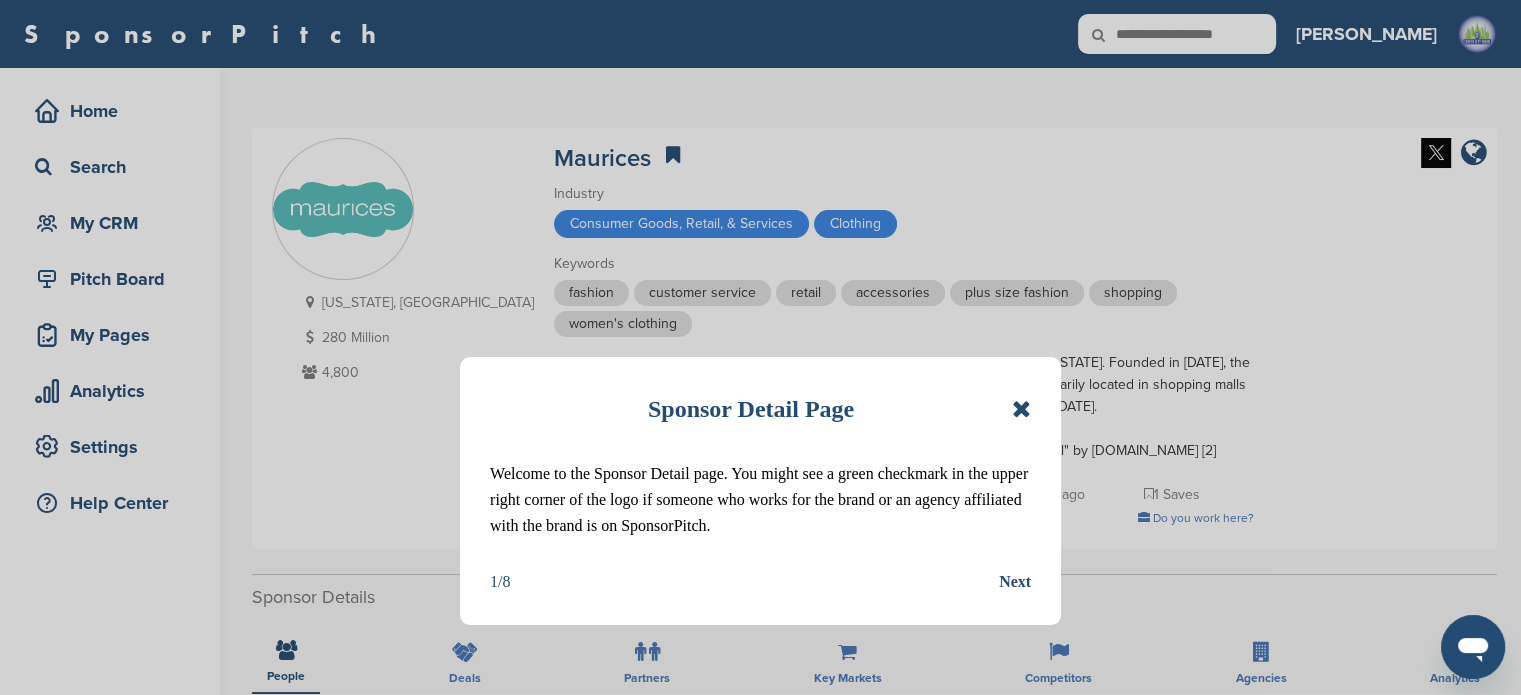 click at bounding box center (1021, 409) 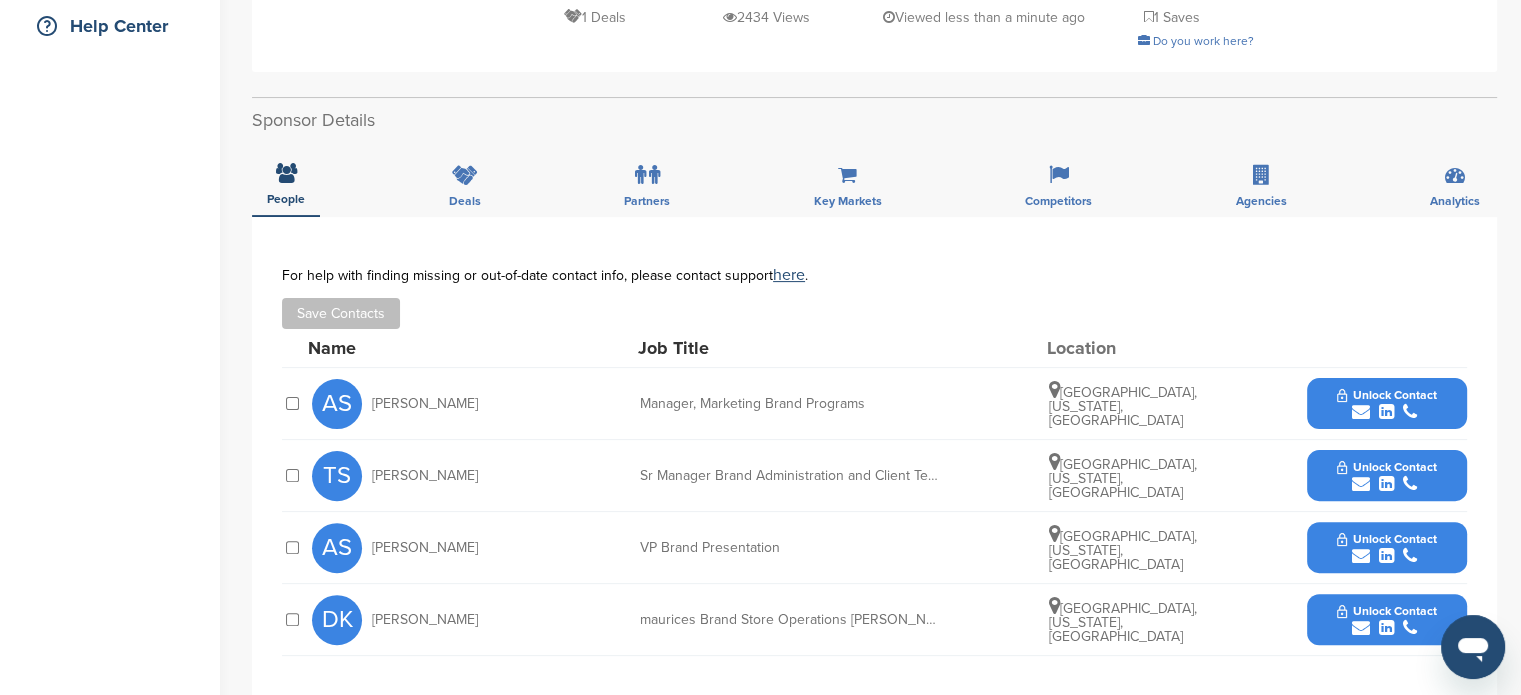 scroll, scrollTop: 600, scrollLeft: 0, axis: vertical 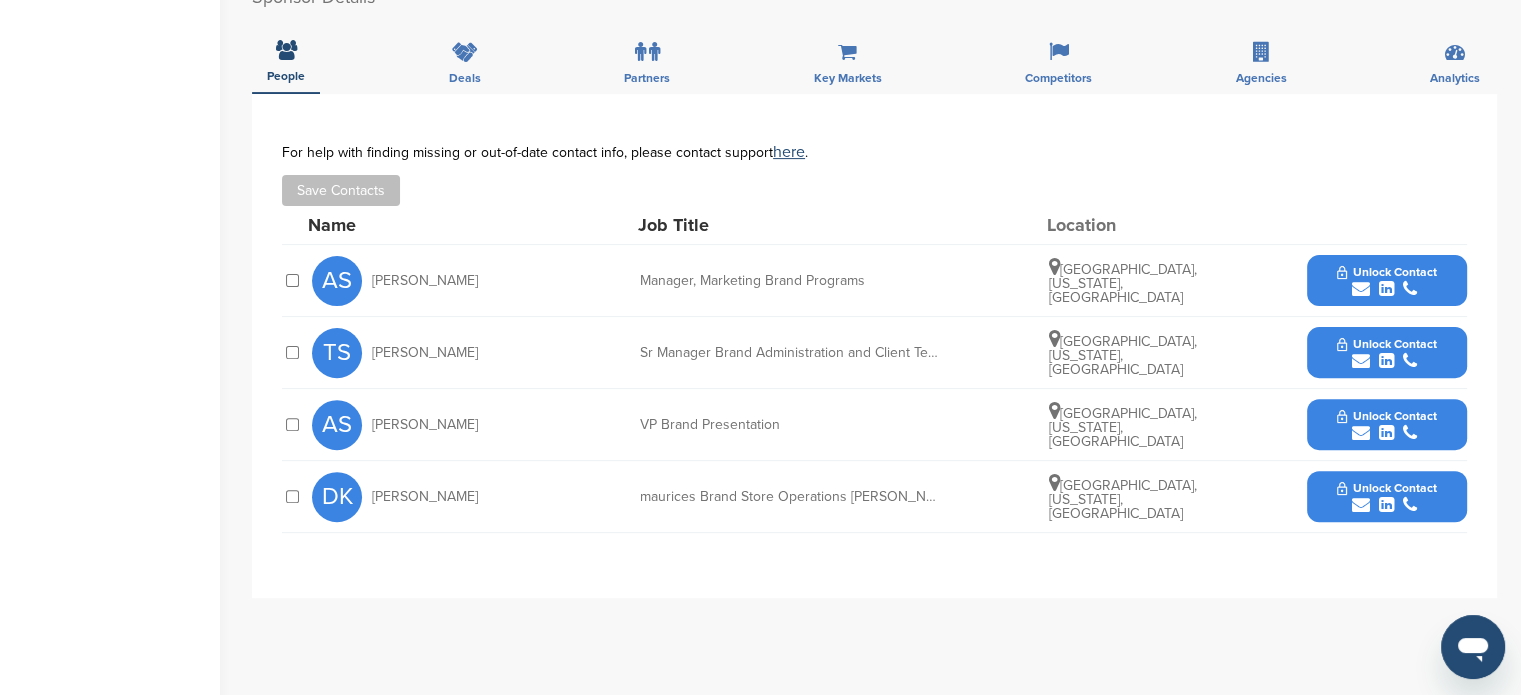 click on "Unlock Contact" at bounding box center (1386, 272) 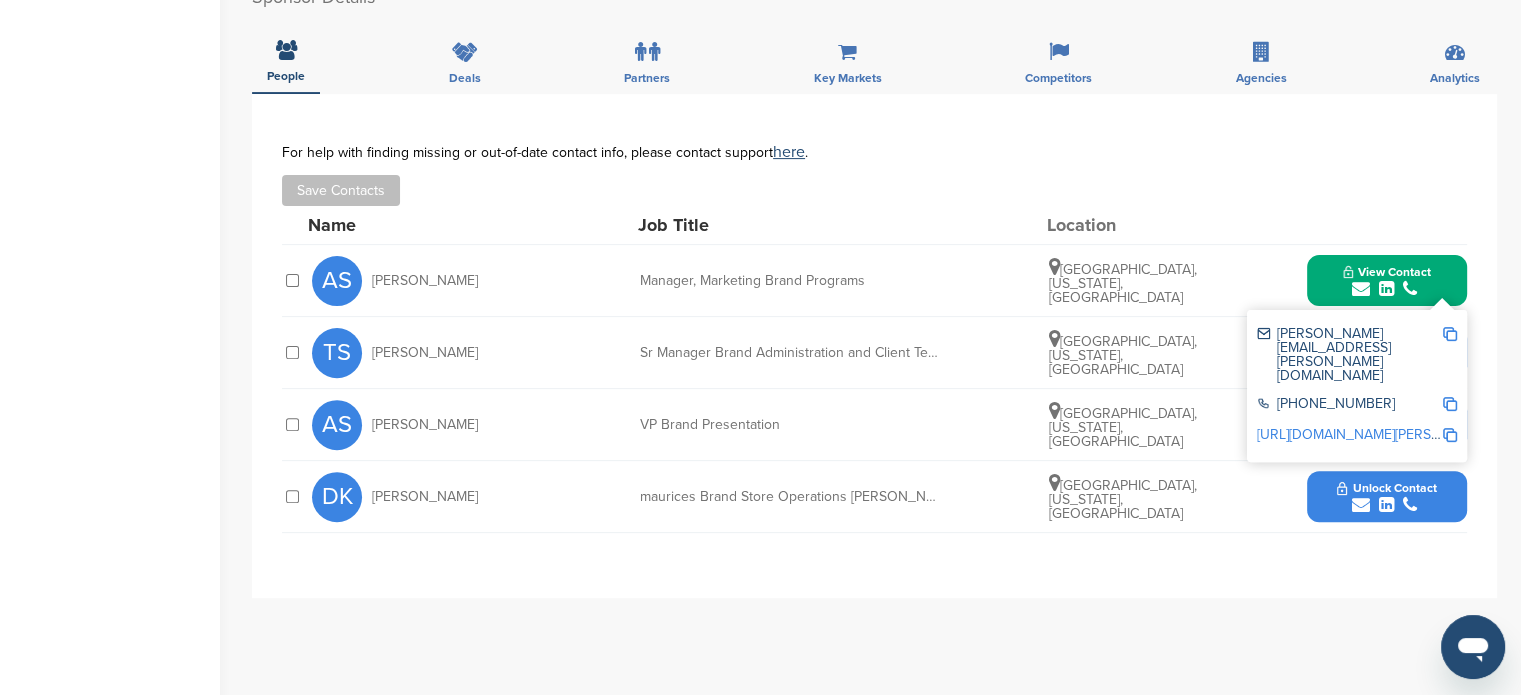 click on "Save Contacts" at bounding box center (874, 190) 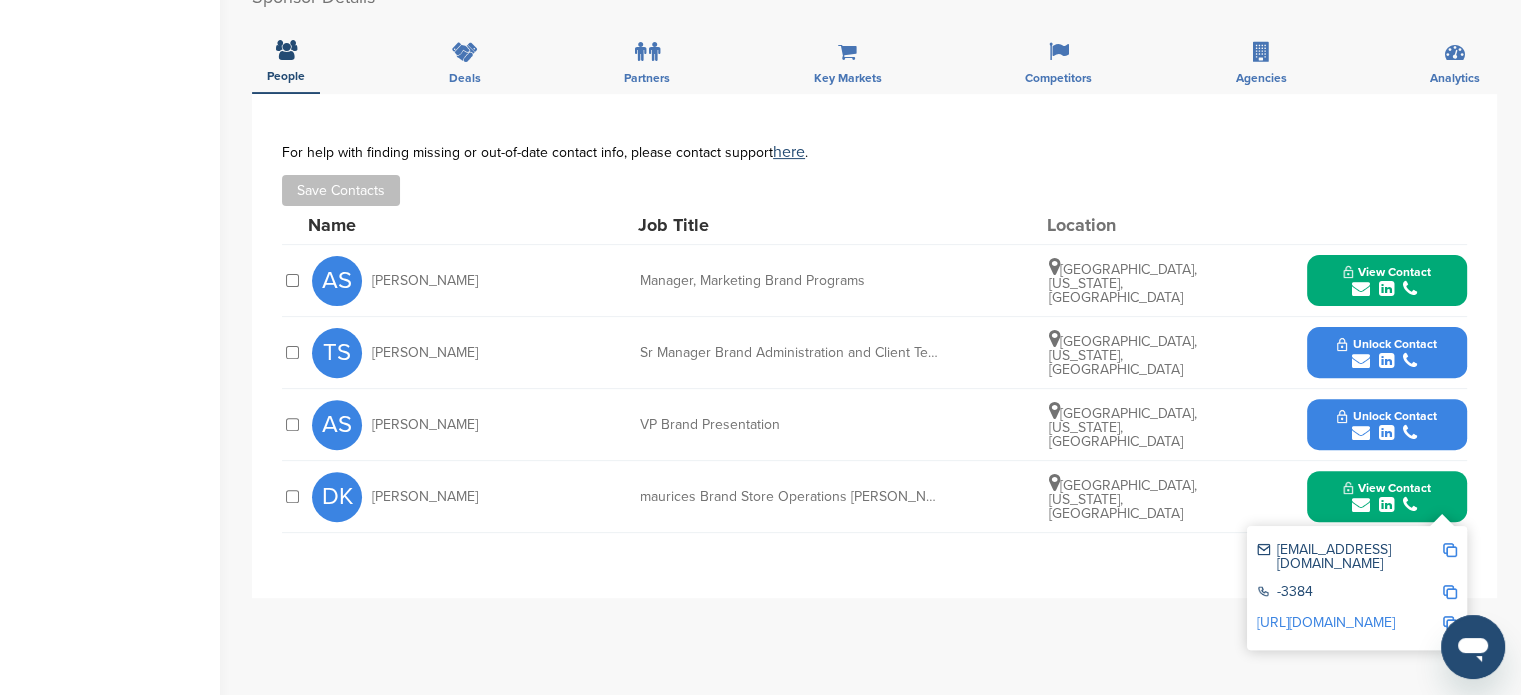 click at bounding box center (1386, 433) 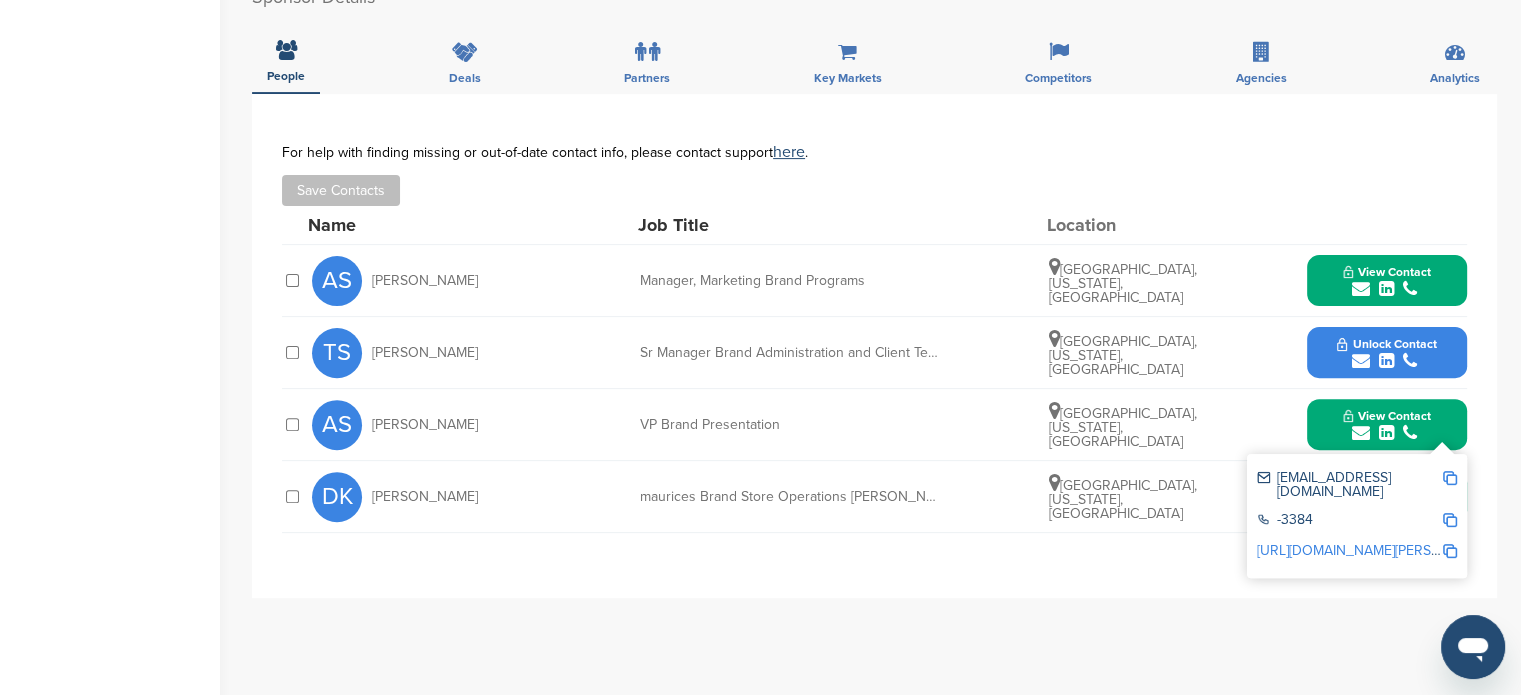 click at bounding box center (1386, 361) 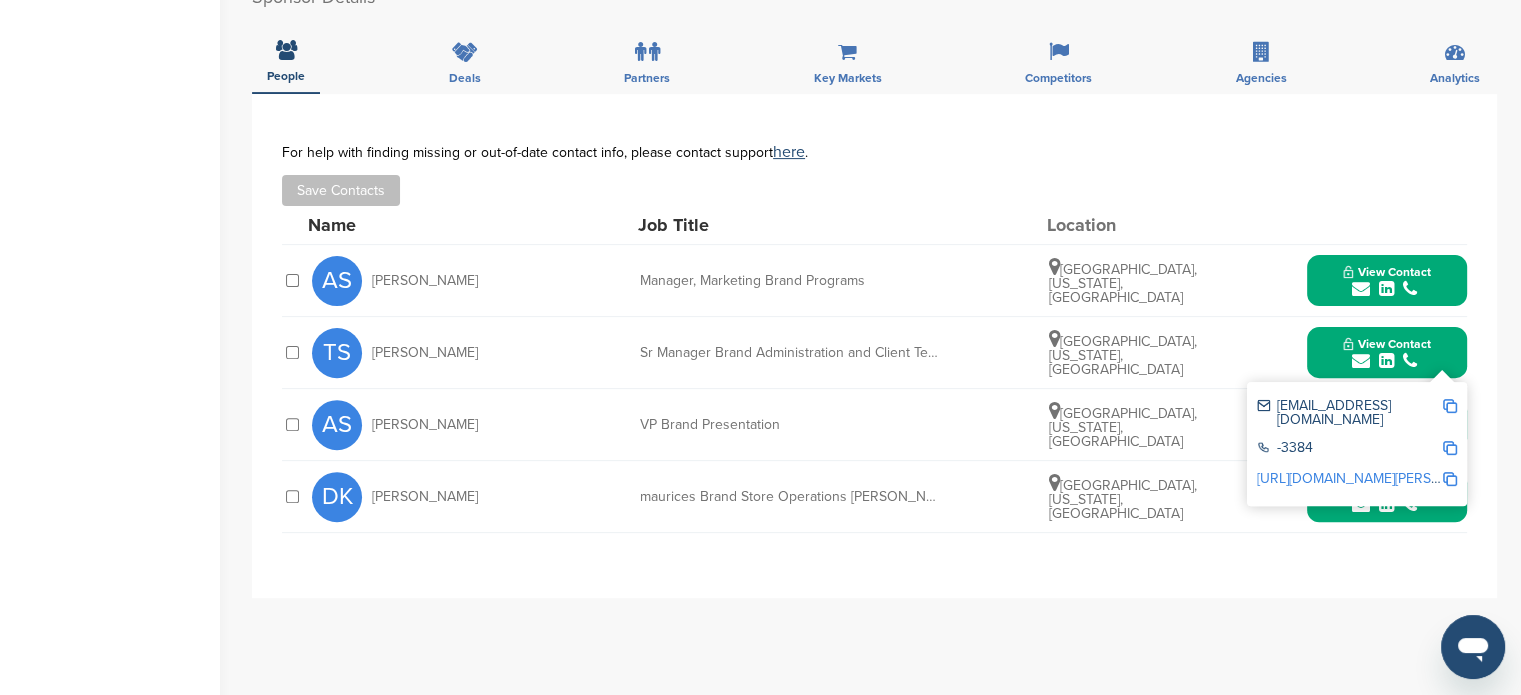 click on "View Contact" at bounding box center (1387, 272) 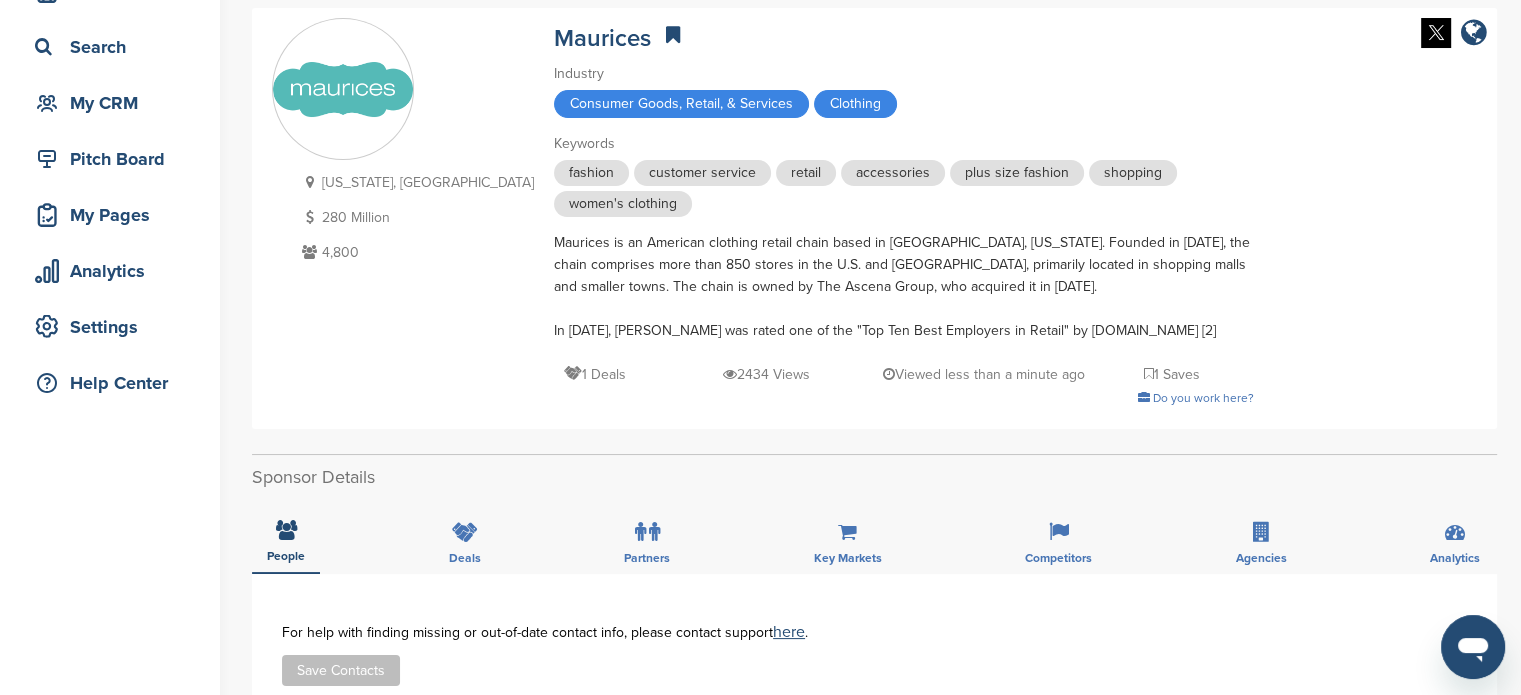 scroll, scrollTop: 0, scrollLeft: 0, axis: both 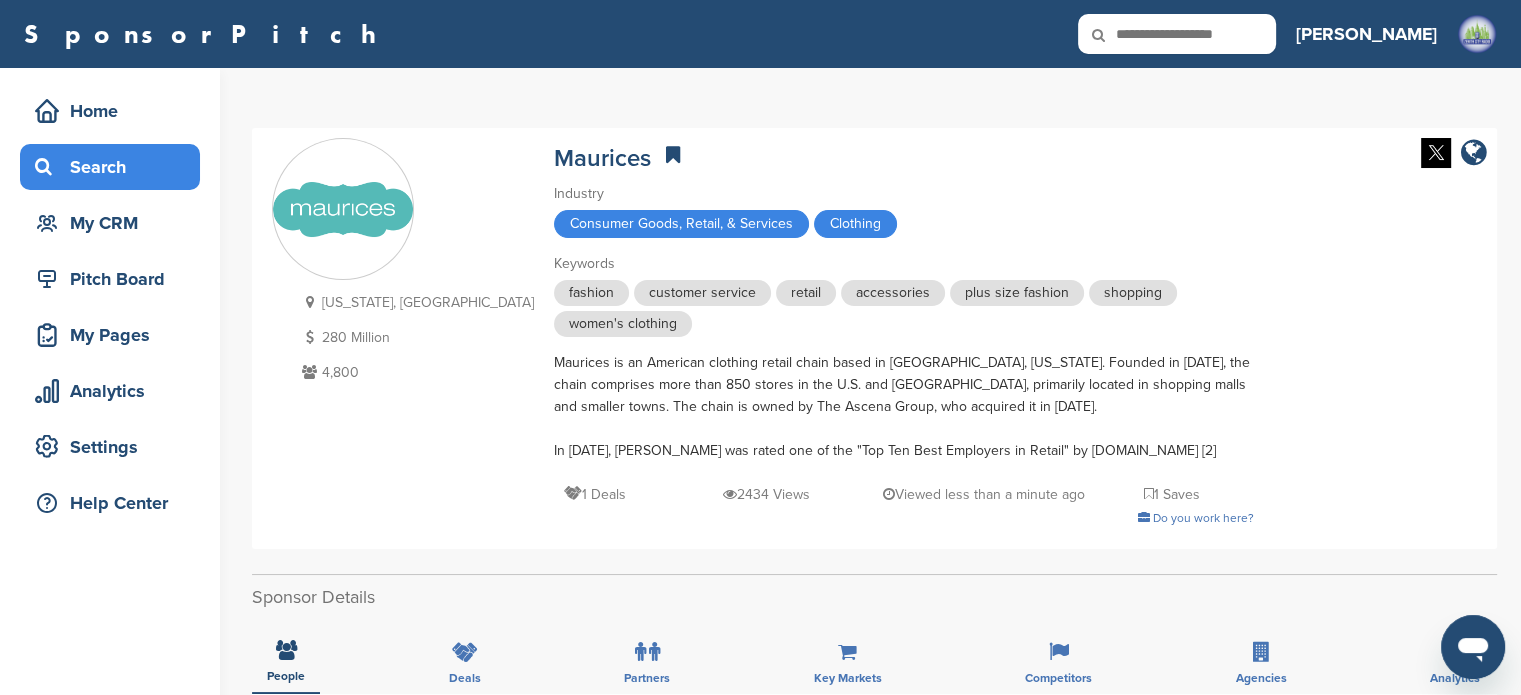 click on "Search" at bounding box center (115, 167) 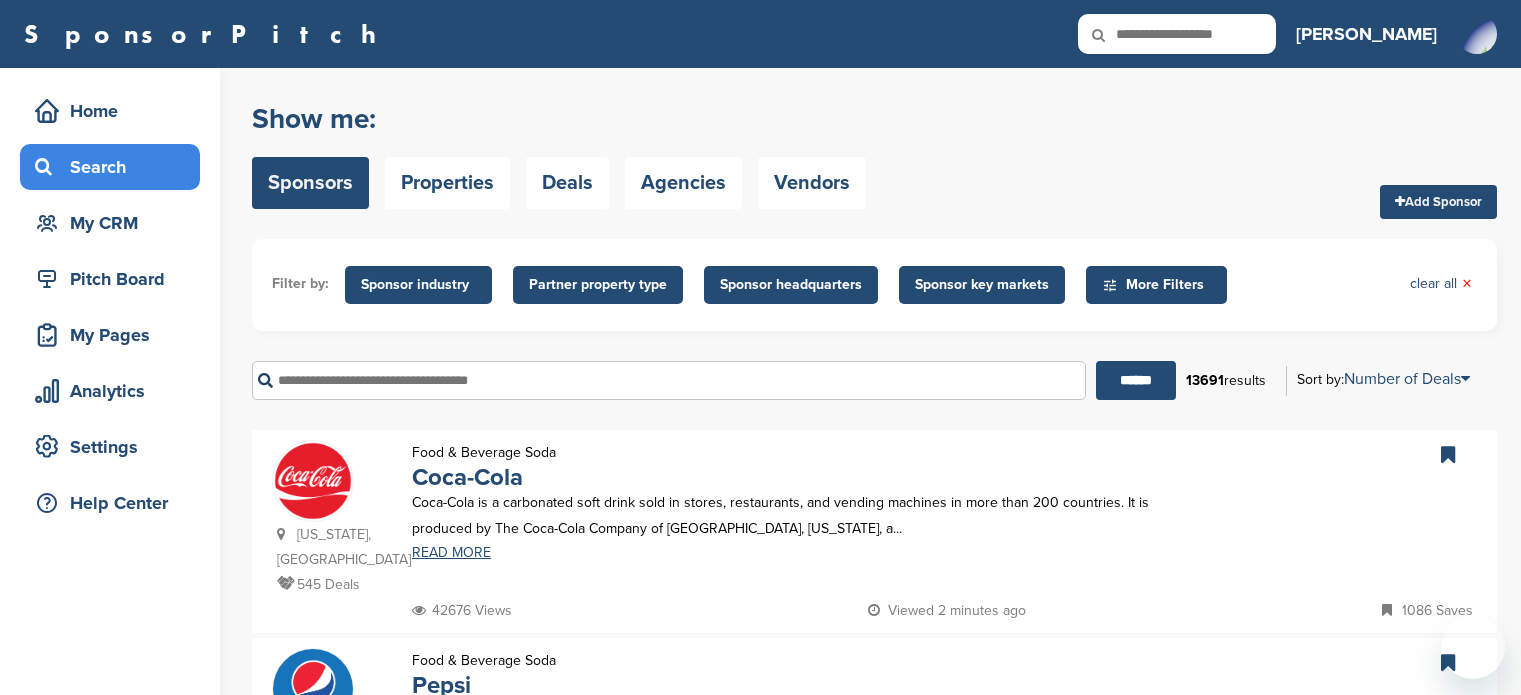 scroll, scrollTop: 0, scrollLeft: 0, axis: both 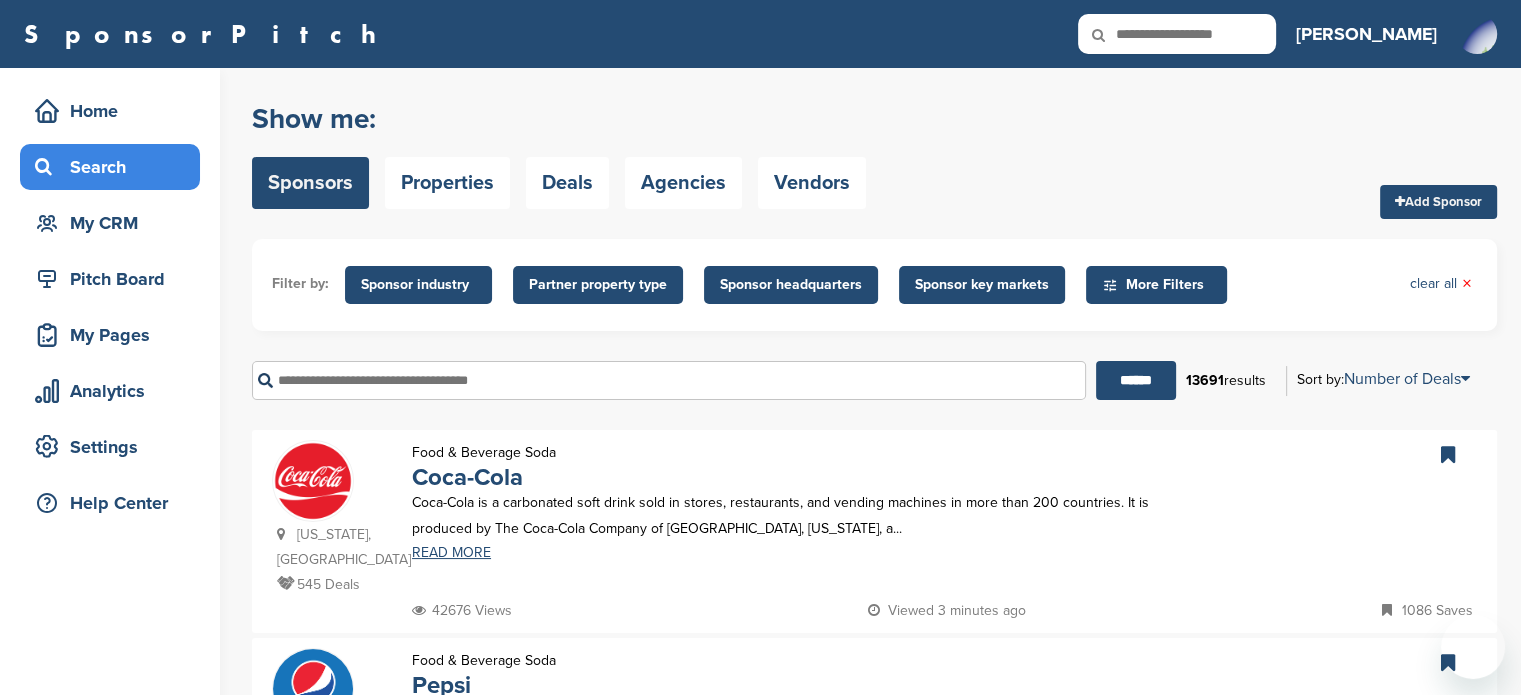 click at bounding box center (669, 380) 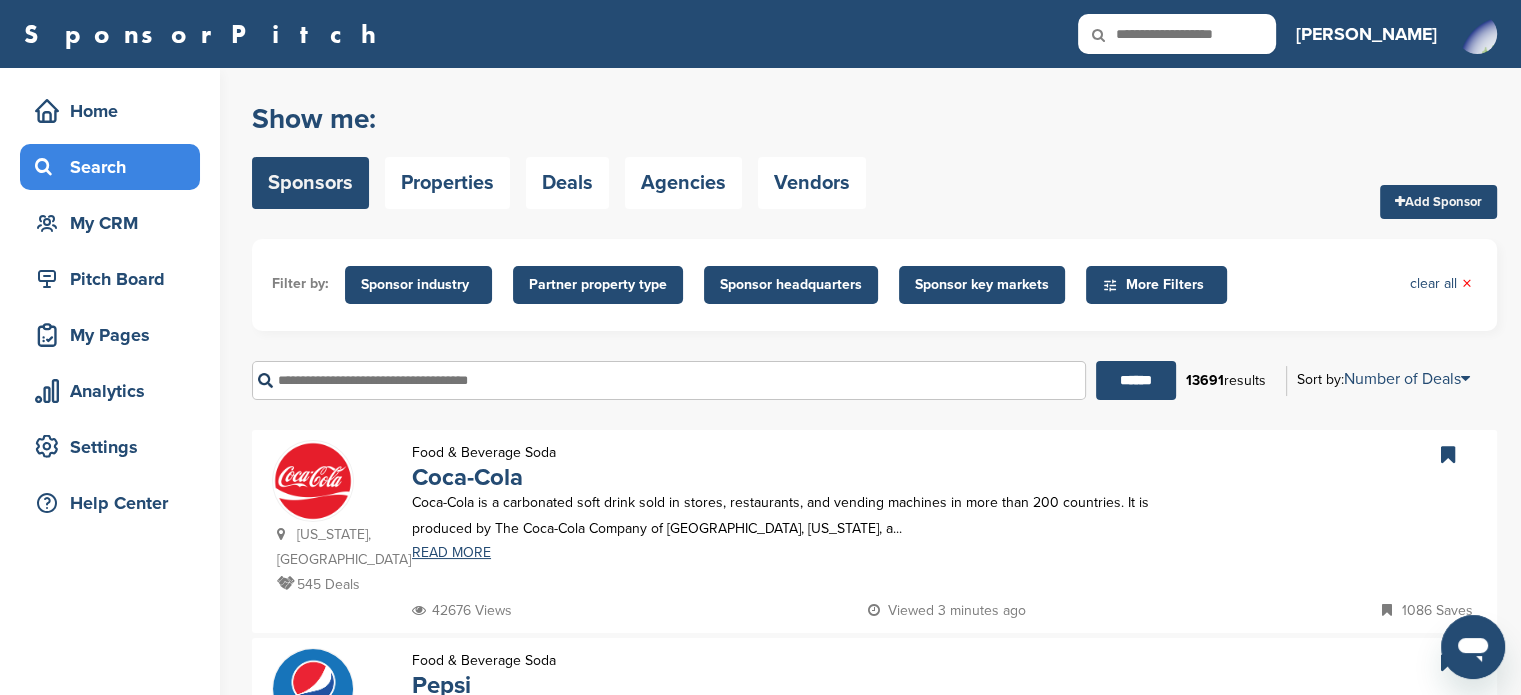 scroll, scrollTop: 0, scrollLeft: 0, axis: both 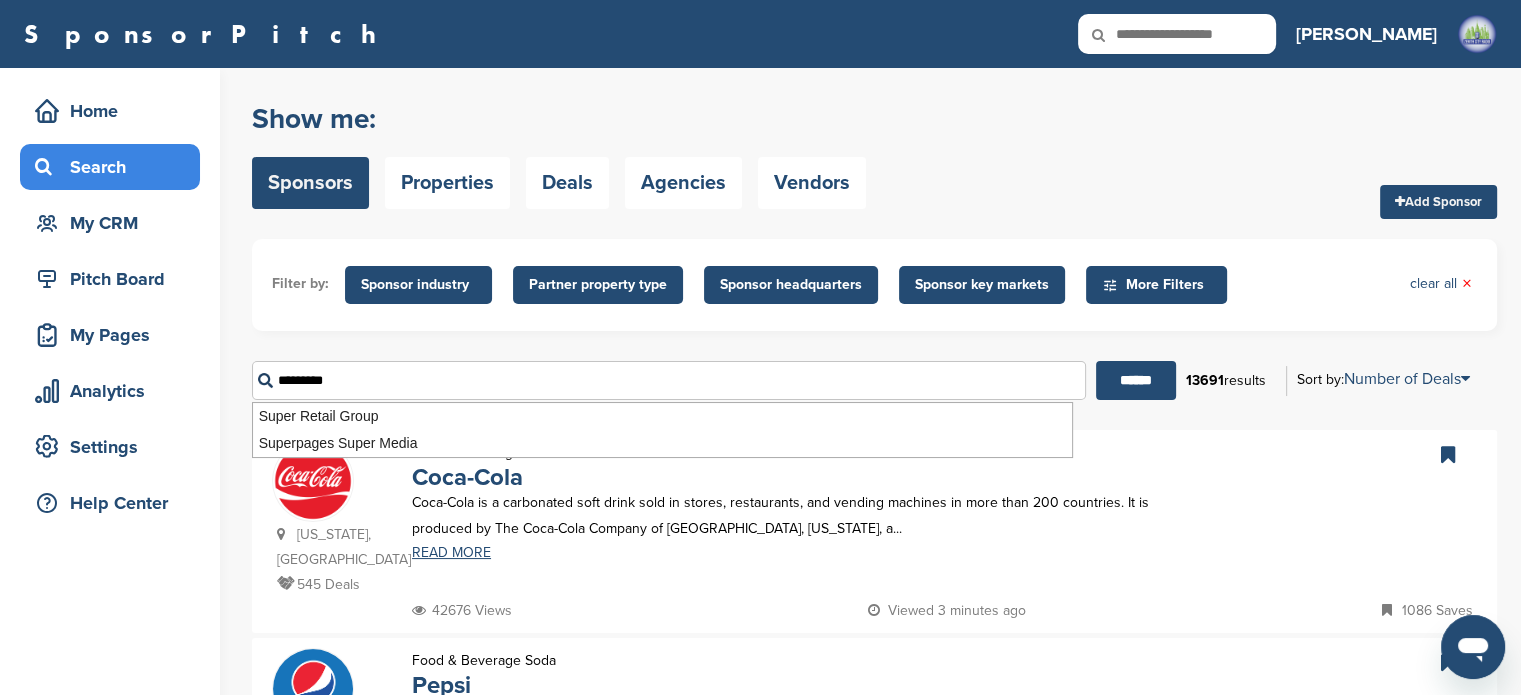click on "******" at bounding box center [1136, 380] 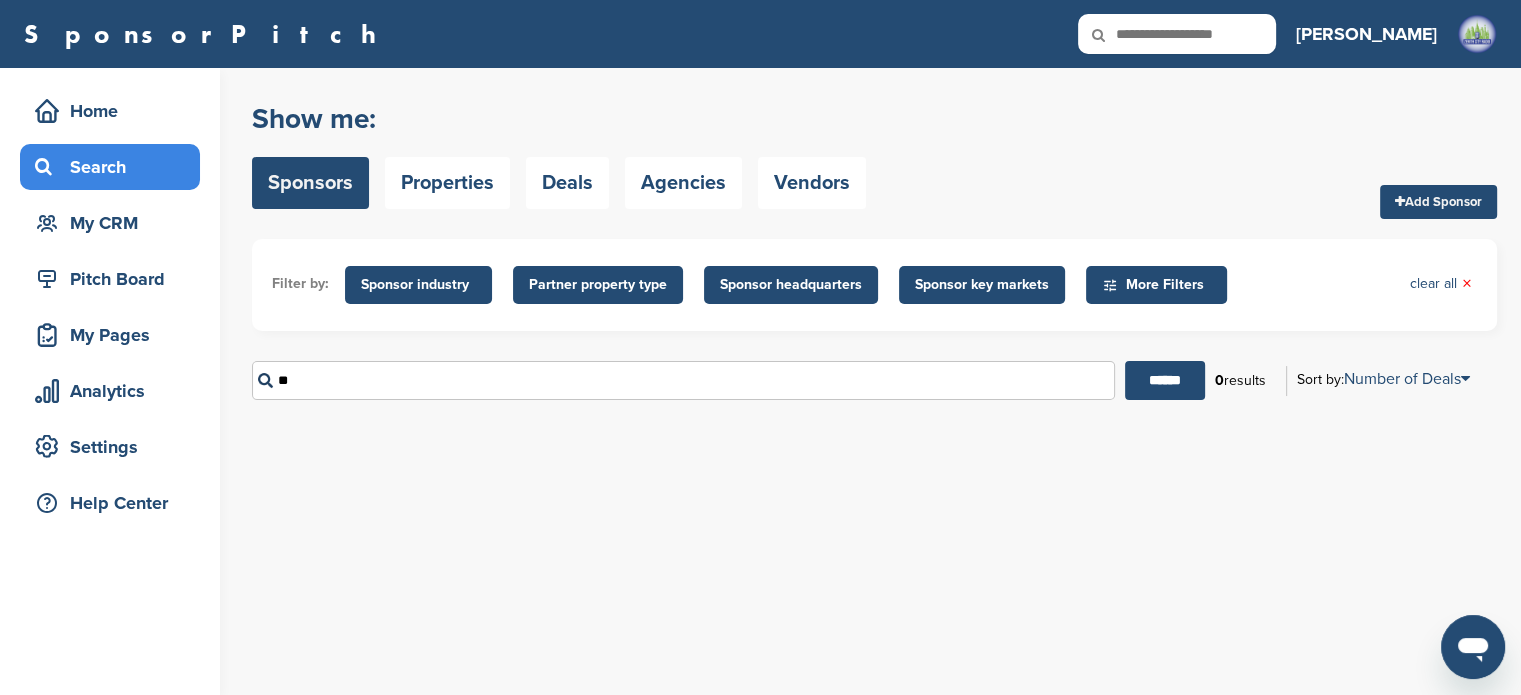 type on "*" 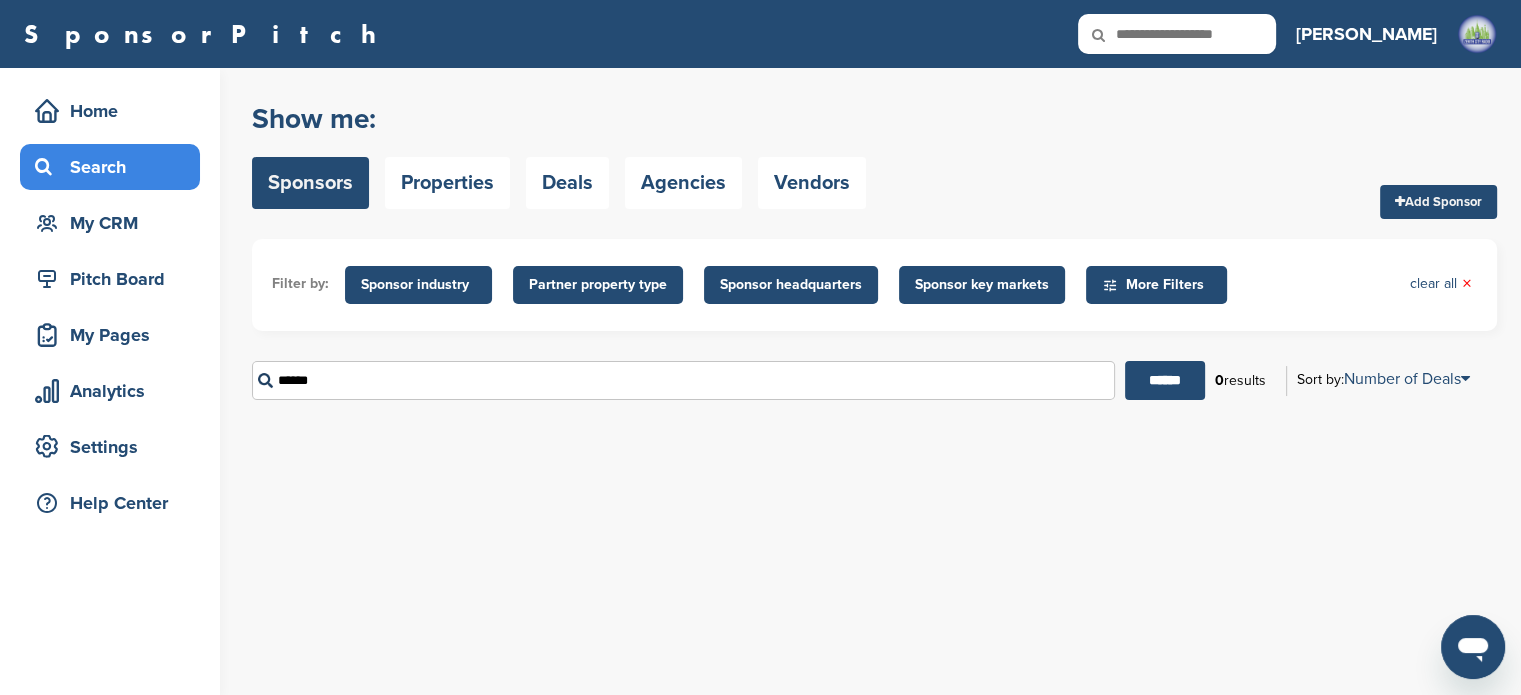 click on "******" at bounding box center (1165, 380) 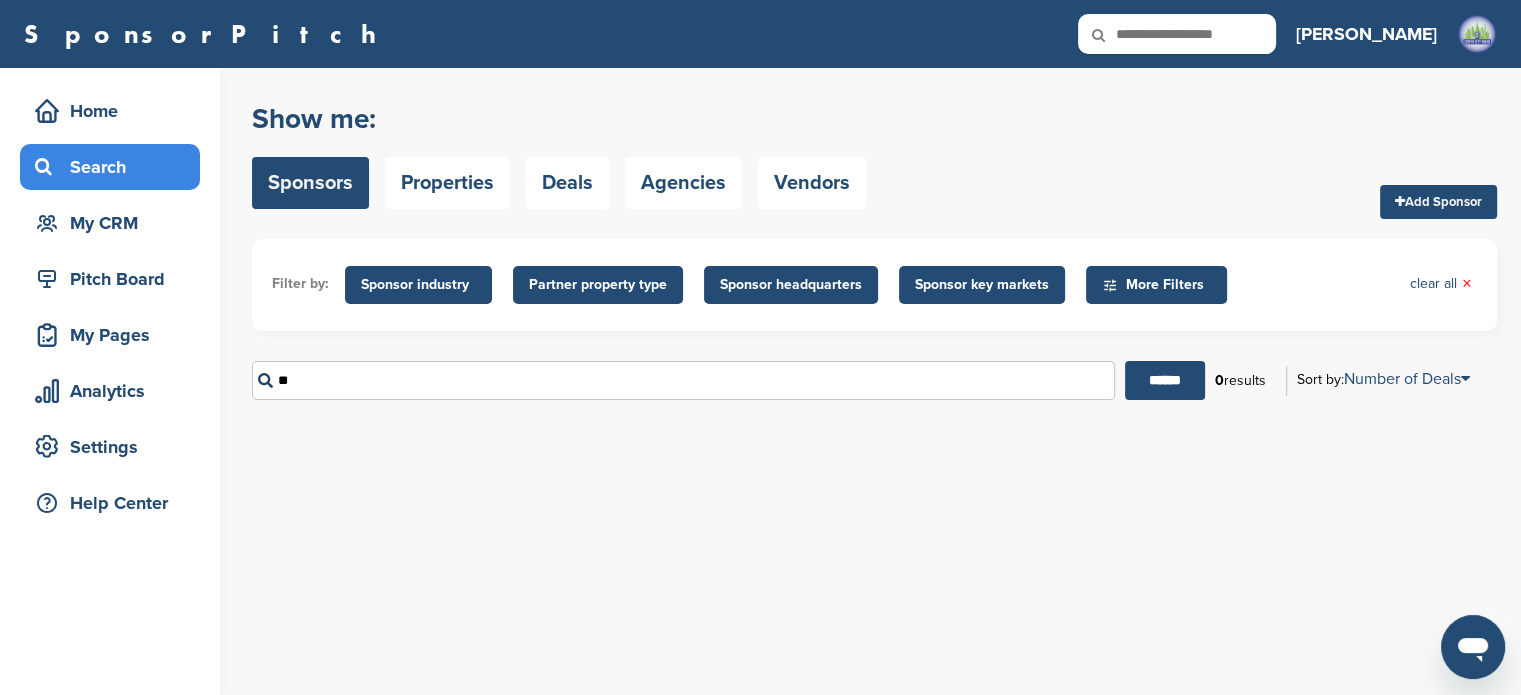 type on "*" 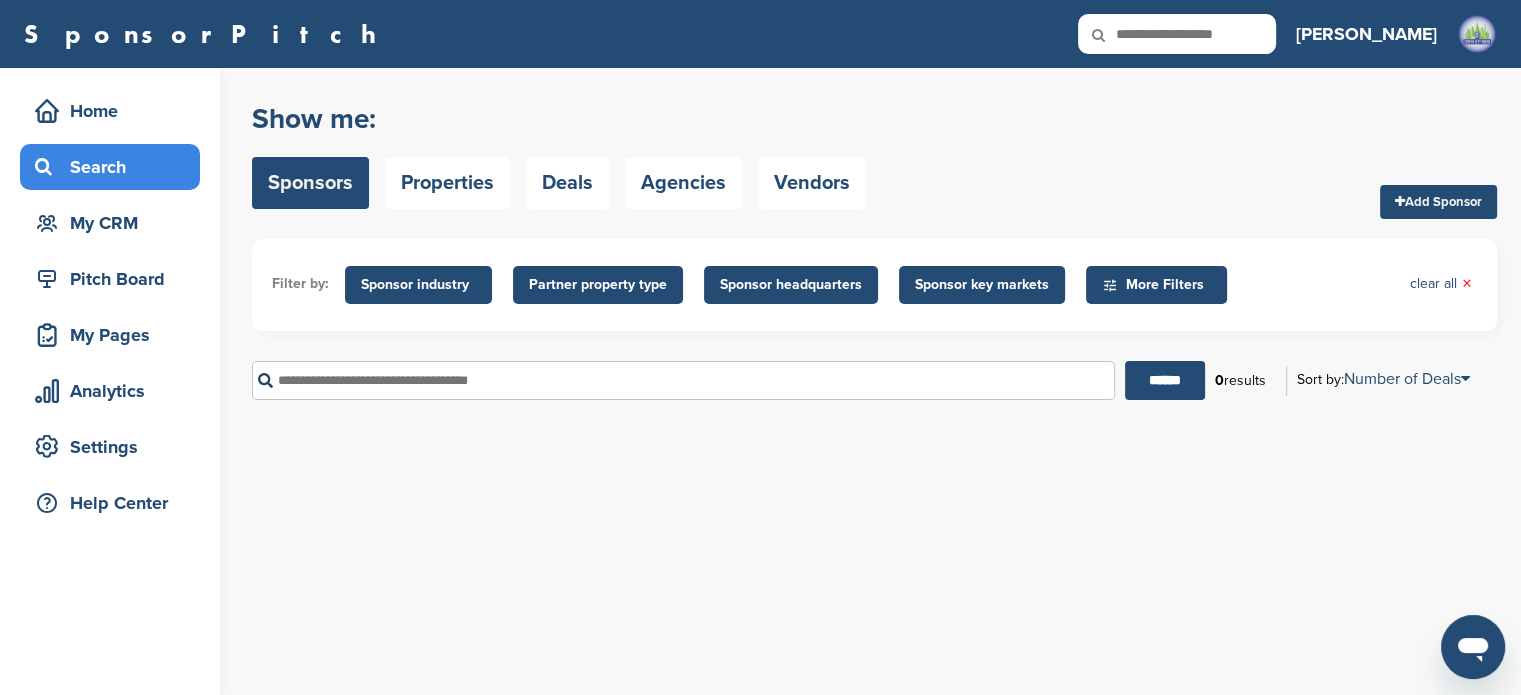 click on "You have reached your monthly limit. Please upgrade to access more.
Upgrade on SponsorPitch to:
Filter 10,000+ Active Sponsors
Unlock Unique Sponsor Profiles for Each Sponsor
Research 50,000+ Documented Sponsorship Deals
Connect with Sponsorship Decision Makers
Upgrade Now
Show me:
Sponsors
Properties
Deals
Agencies
Vendors
Add Sponsor
Filter by:
Sponsor industry
Sponsor Industry
×
Apparel, Clothing, & Fashion
Accessories
Athletic Apparel & Equipment
Backpacks
Clothing Line
Eyewear
Footwear
Formalwear
Fragrance
Handbags
Hats
Jewelry
Other
Outdoor clothing
Outerwear
Swimwear
Underwear
Uniforms
Watches" at bounding box center (886, 263) 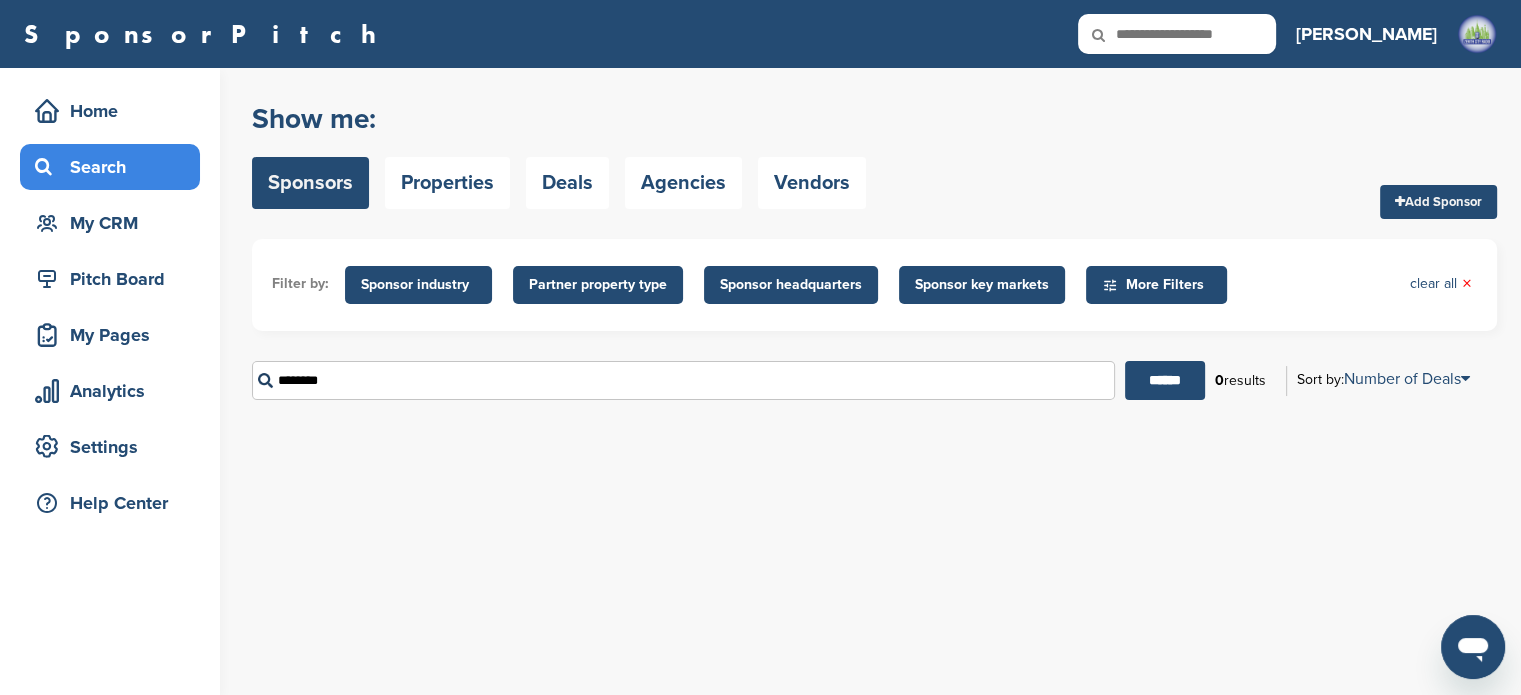 click on "******" at bounding box center (1165, 380) 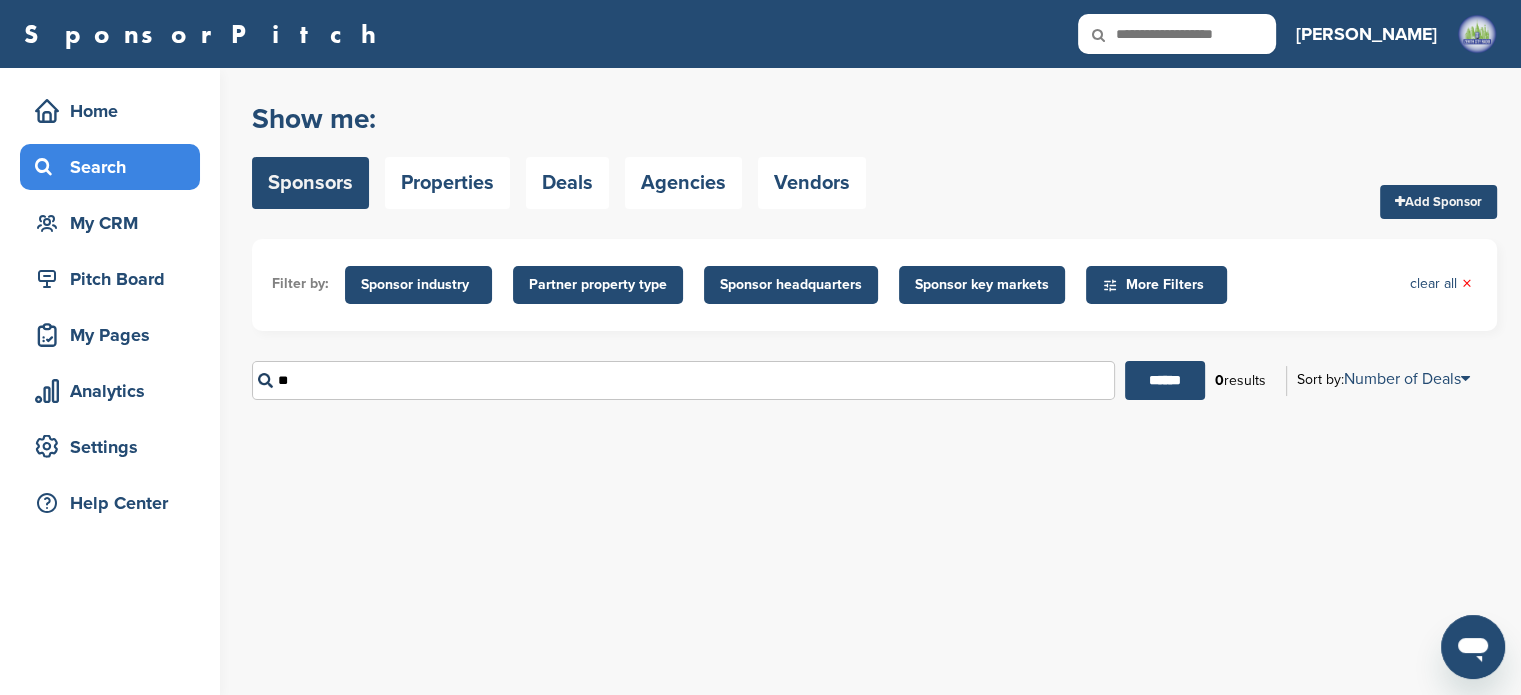 type on "*" 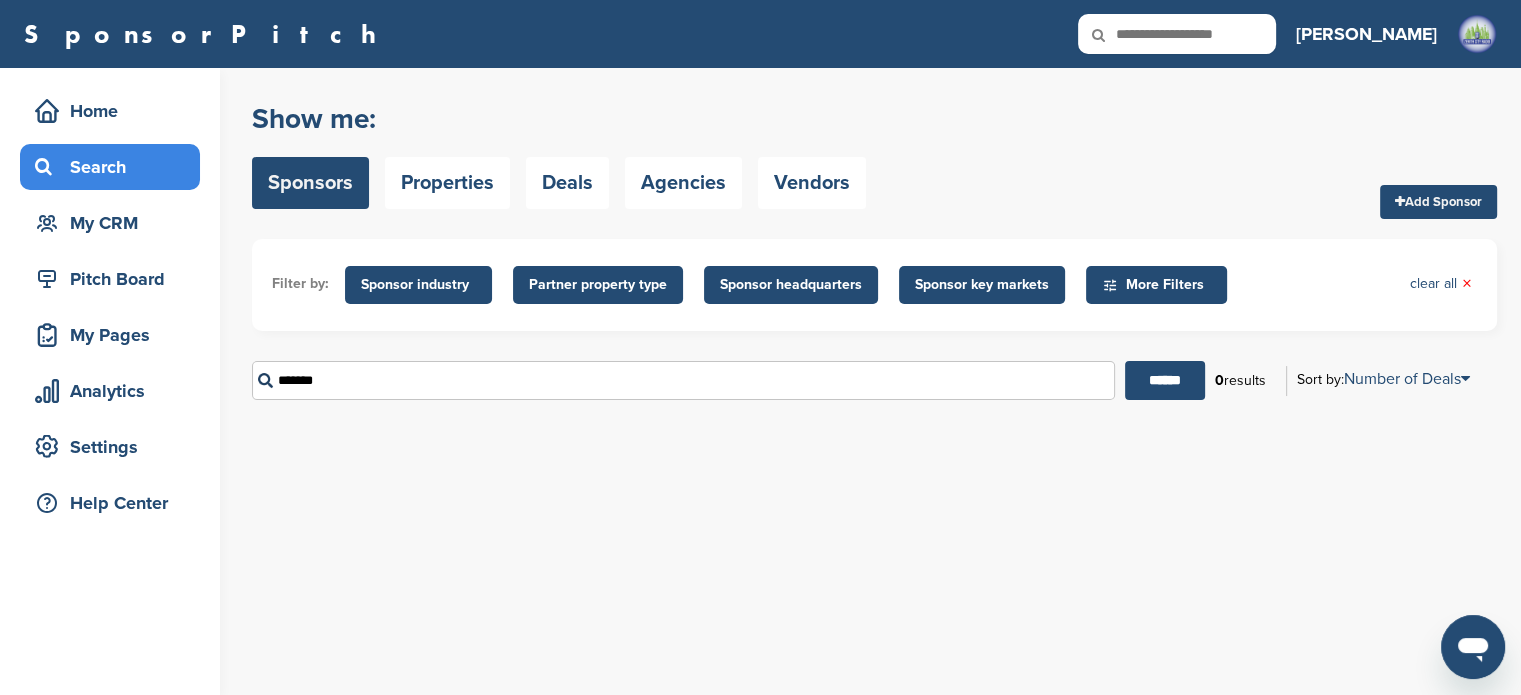 click on "******" at bounding box center [1165, 380] 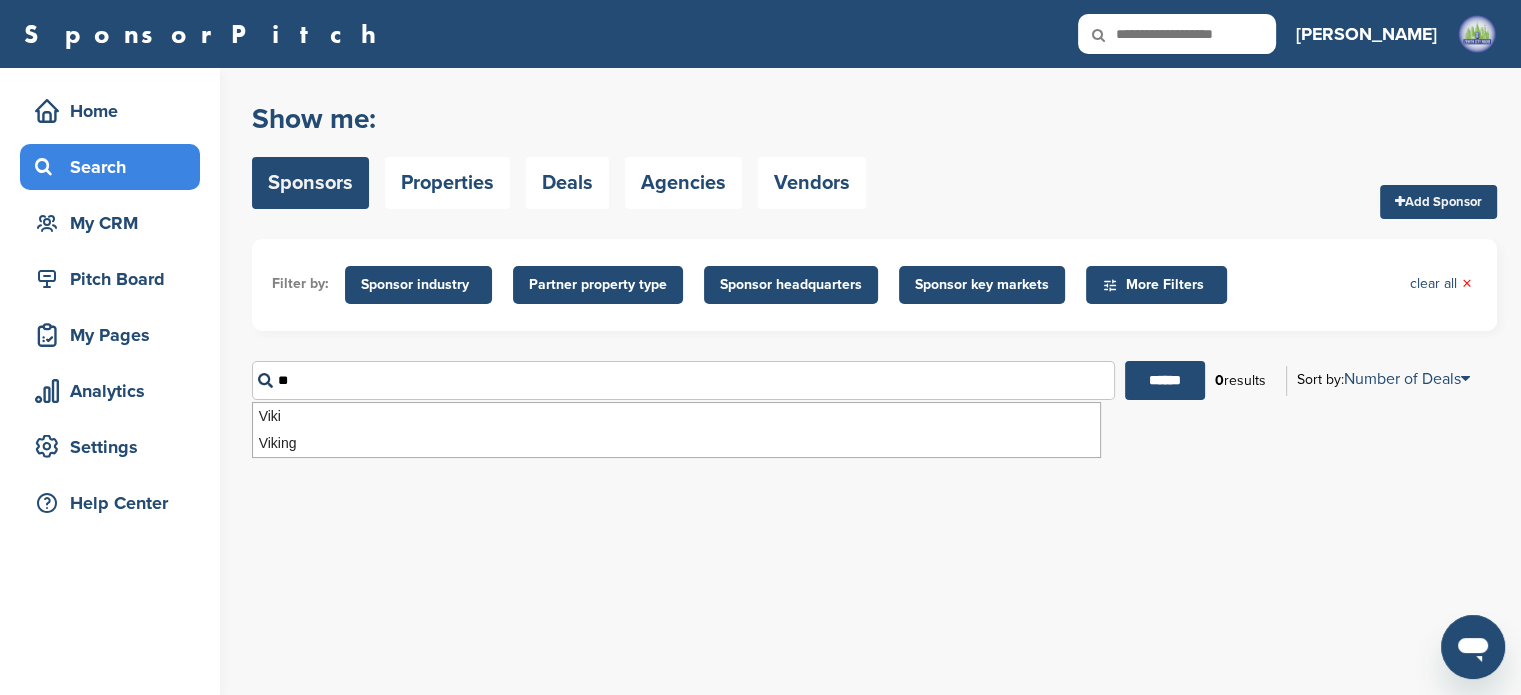 type on "*" 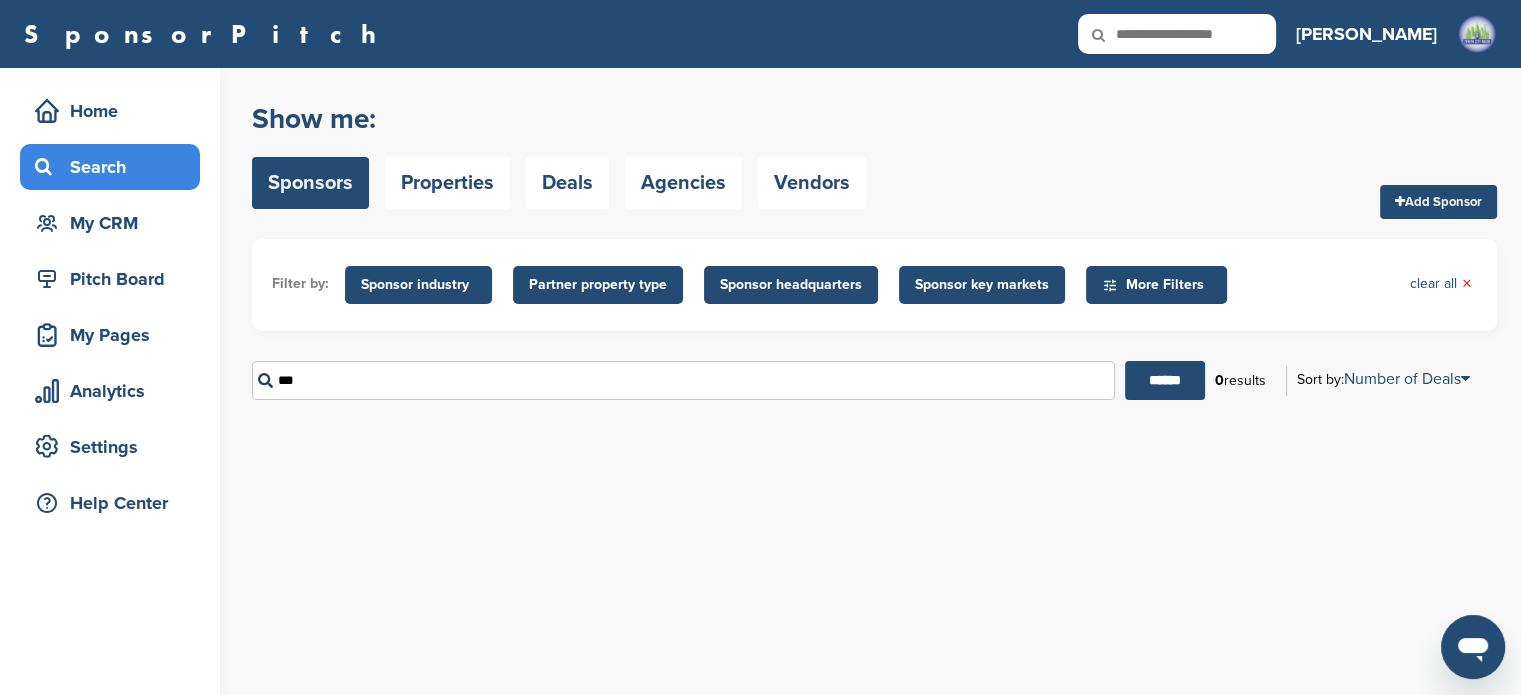 click on "******" at bounding box center (1165, 380) 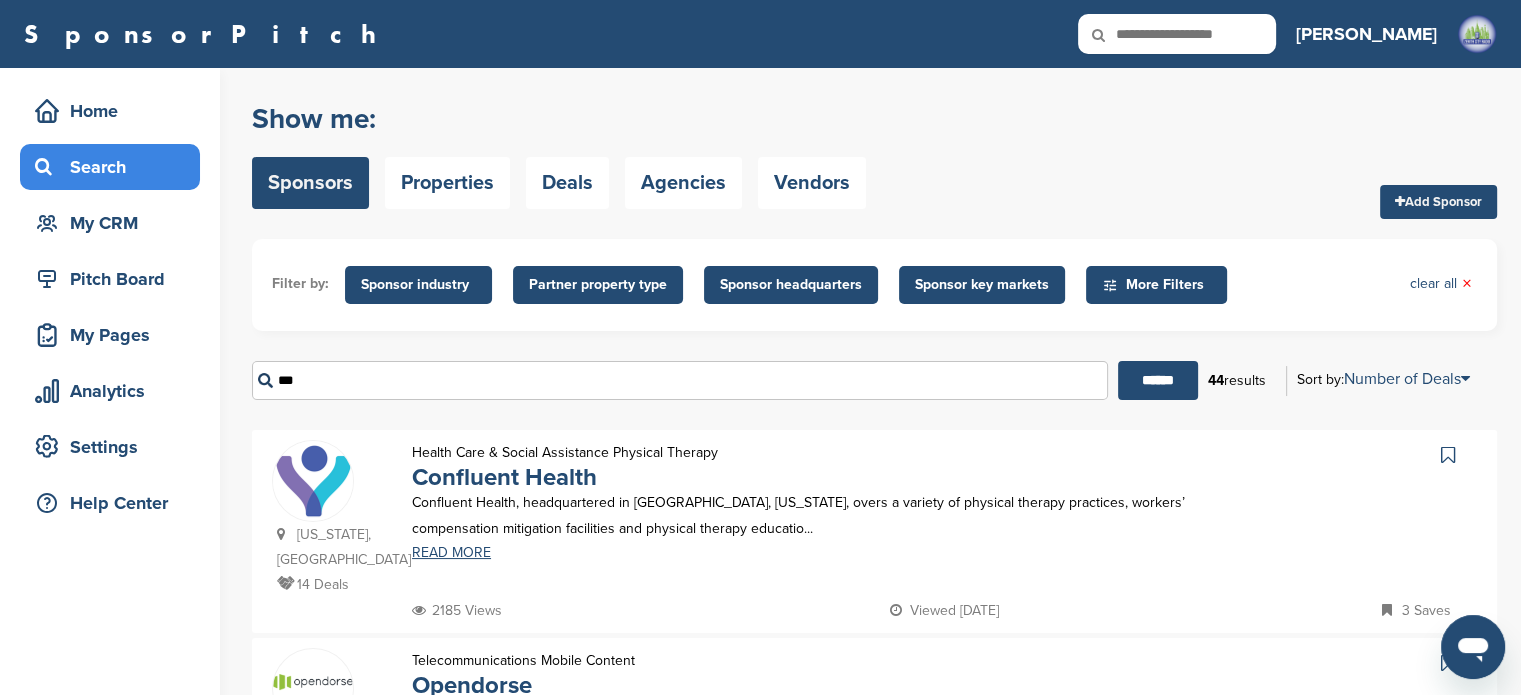 click on "***" at bounding box center [680, 380] 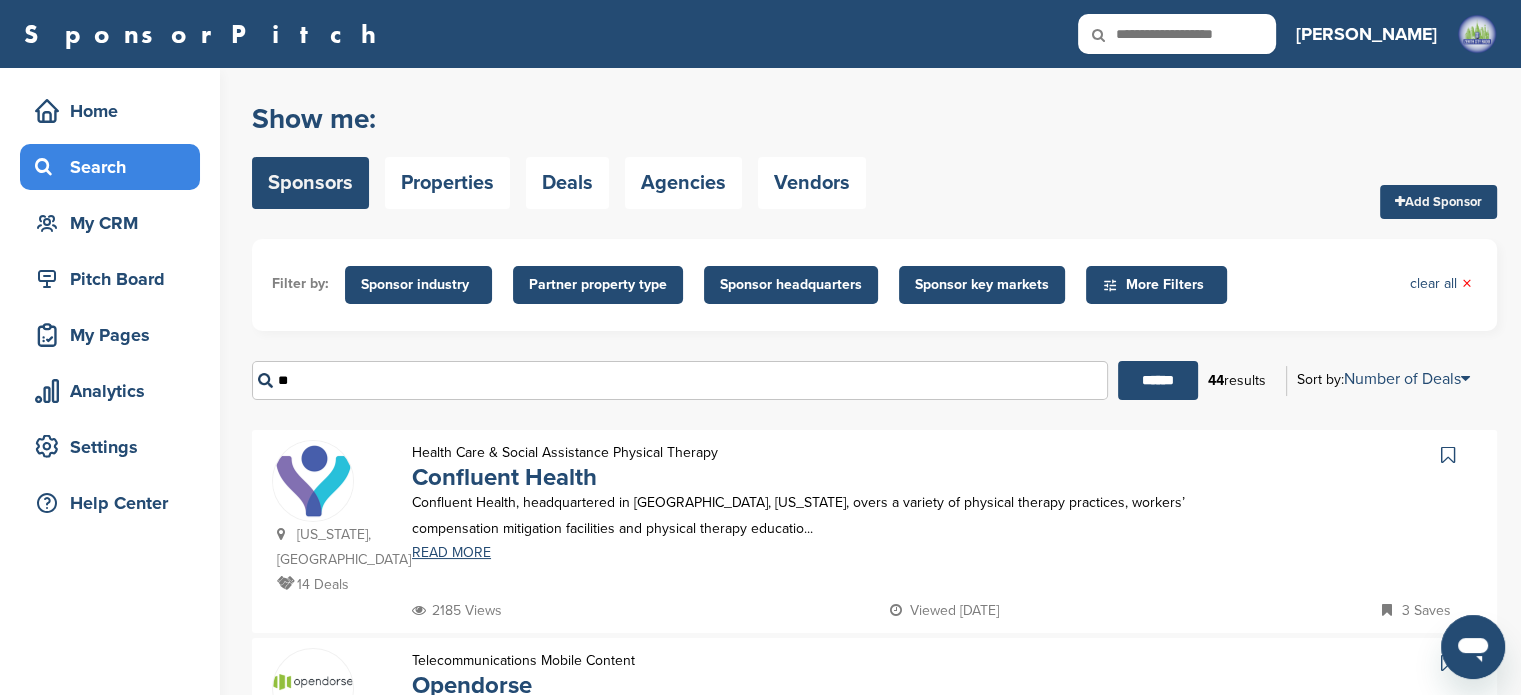 type on "*" 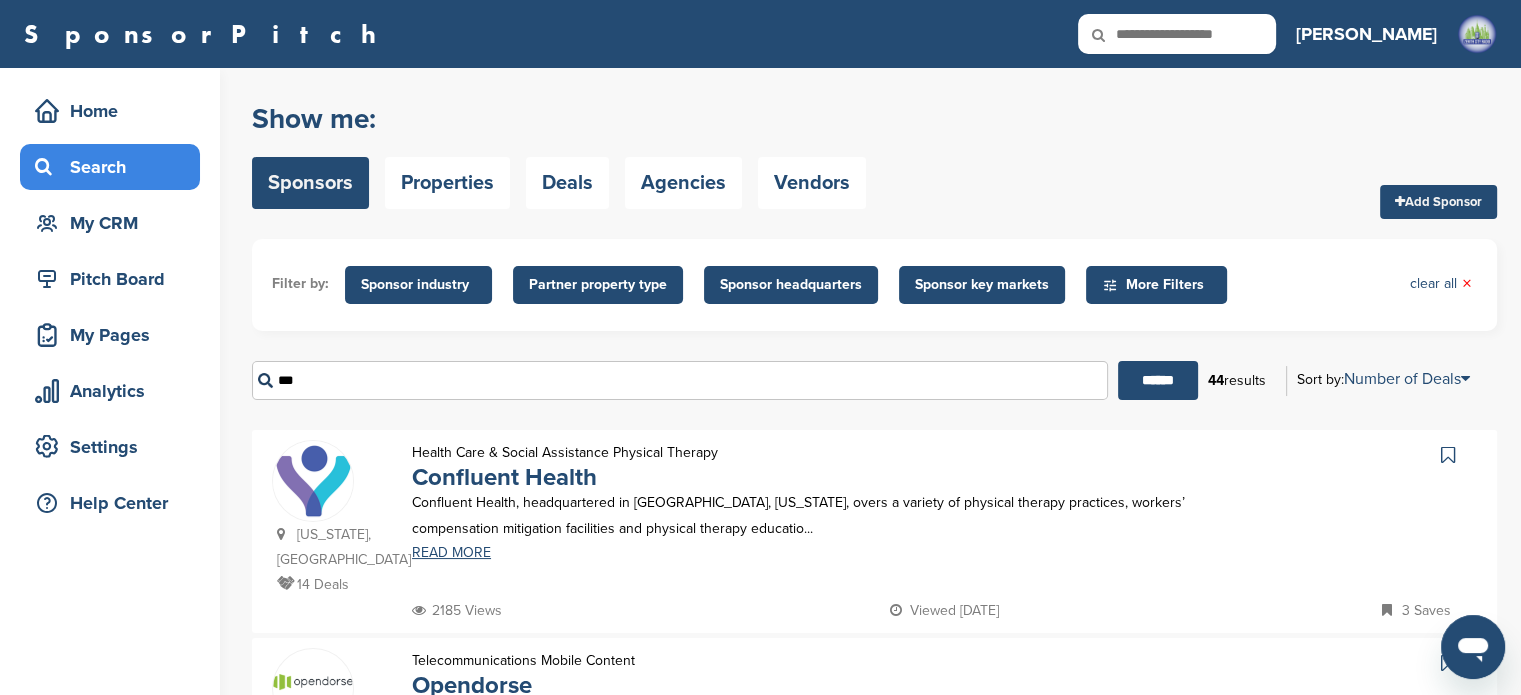 type on "***" 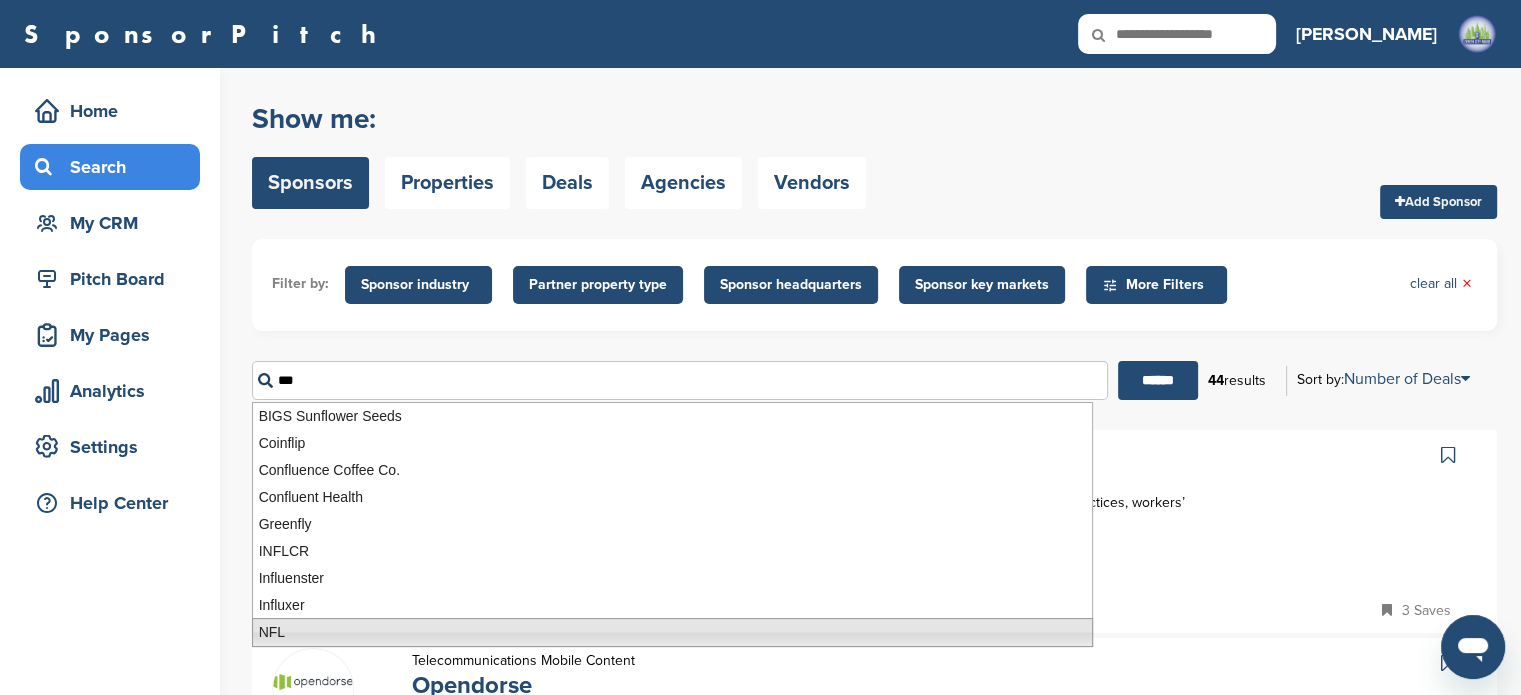 click on "NFL" at bounding box center [672, 632] 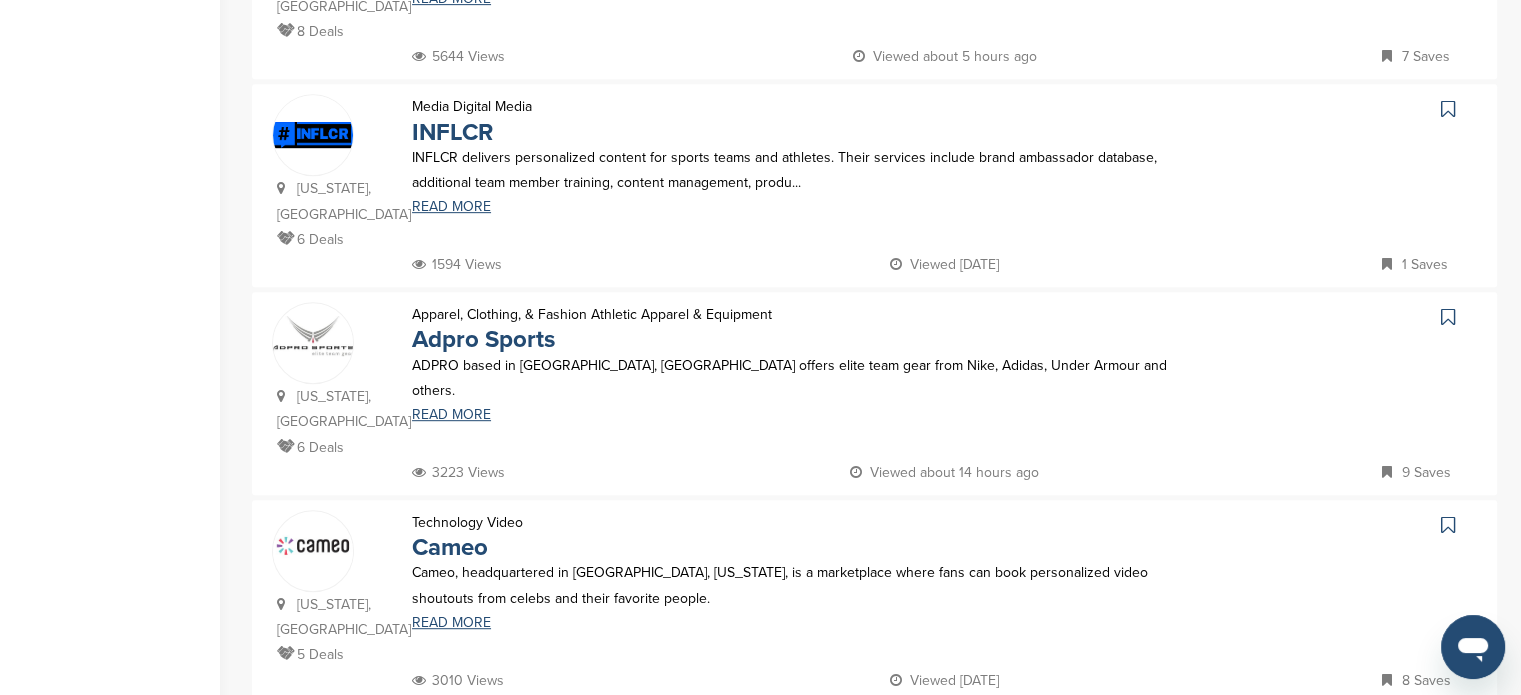 scroll, scrollTop: 987, scrollLeft: 0, axis: vertical 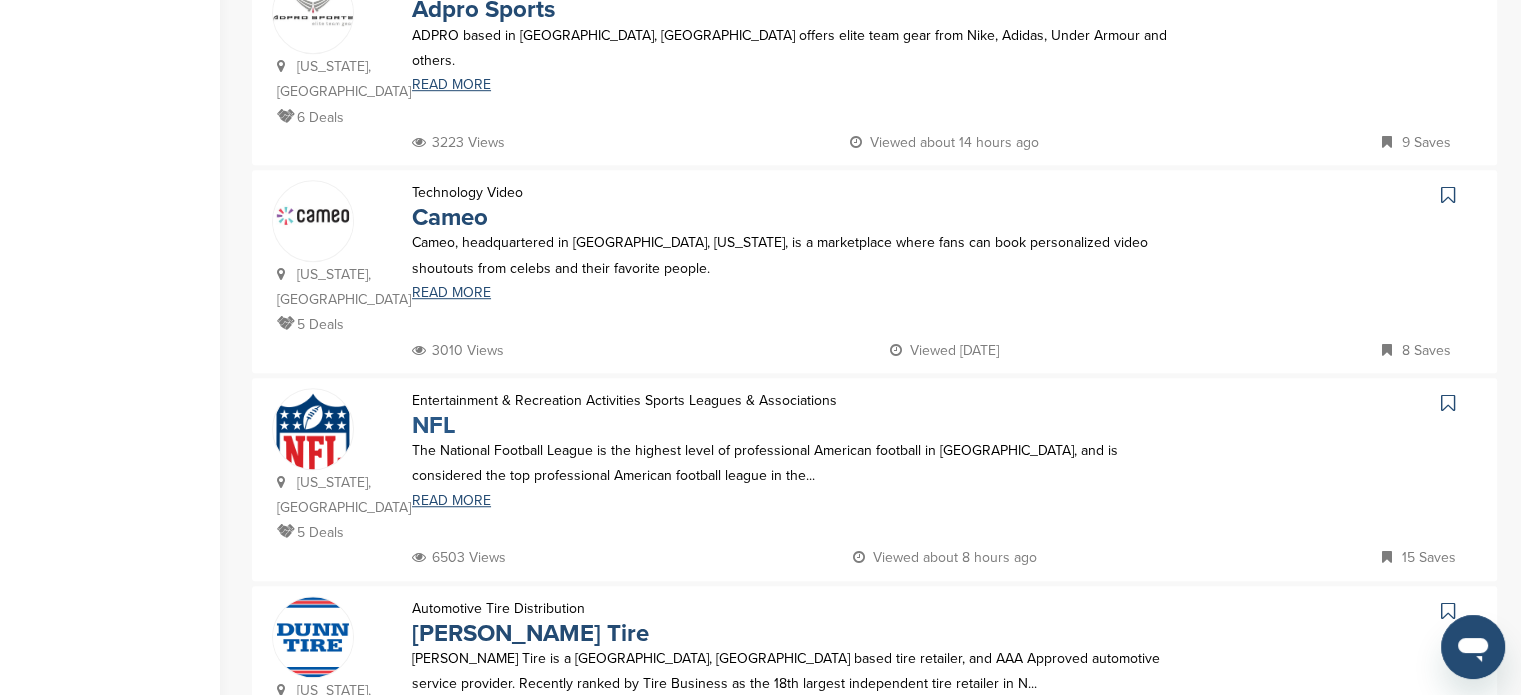 click on "NFL" at bounding box center [434, 425] 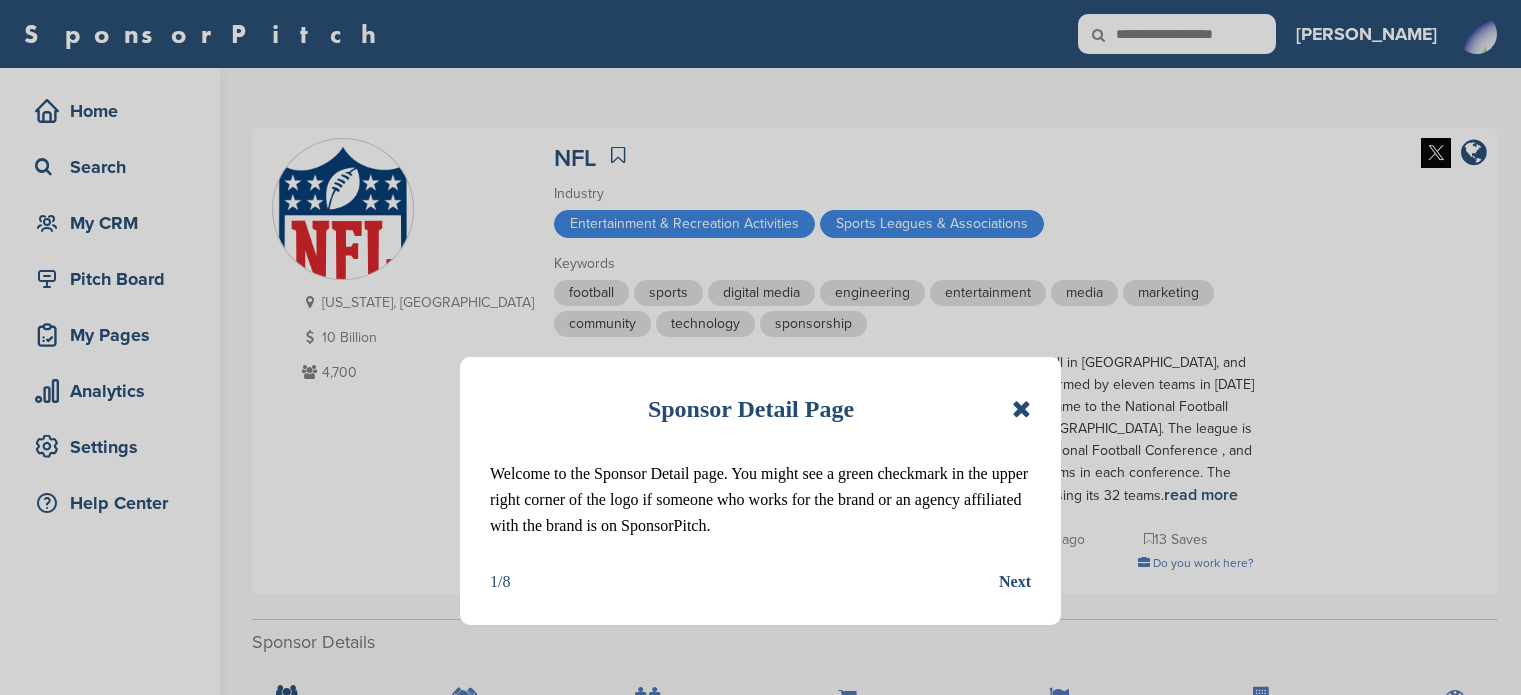 scroll, scrollTop: 0, scrollLeft: 0, axis: both 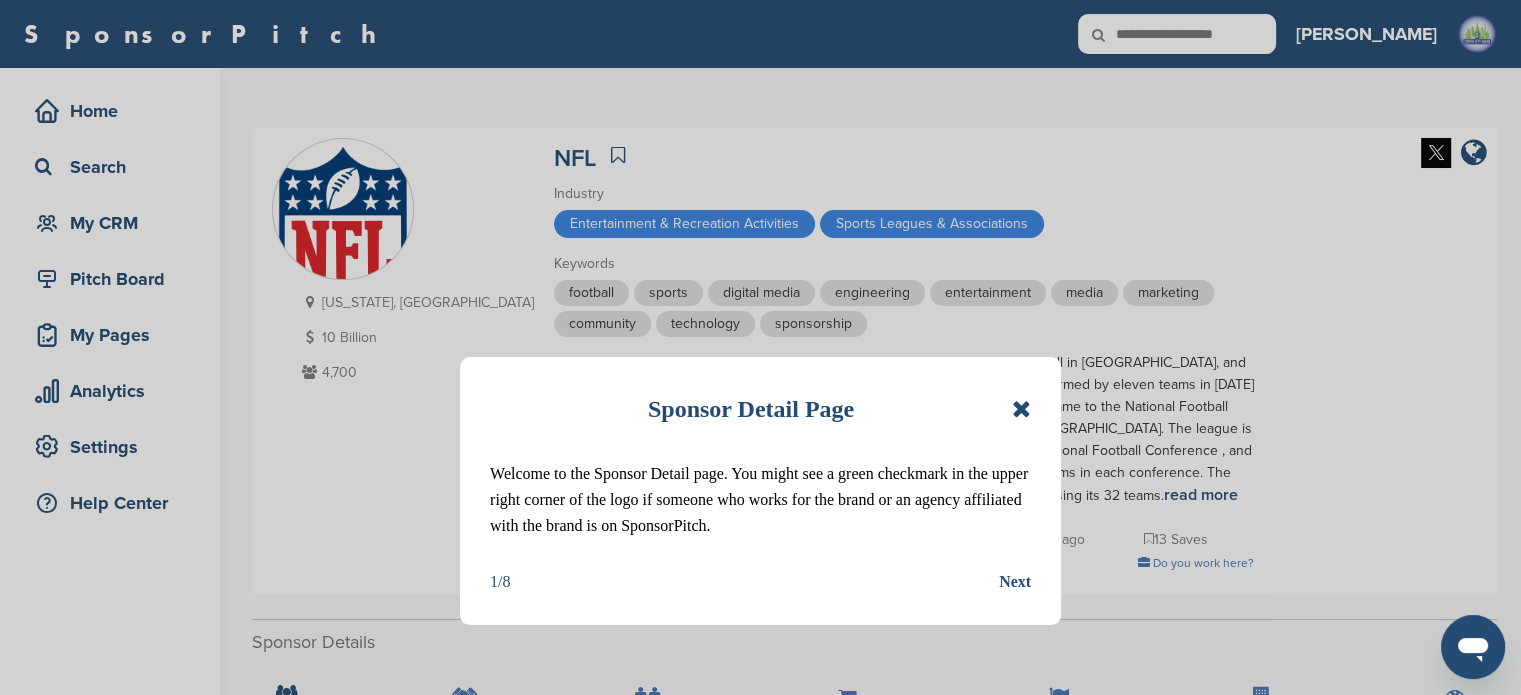 click at bounding box center [1021, 409] 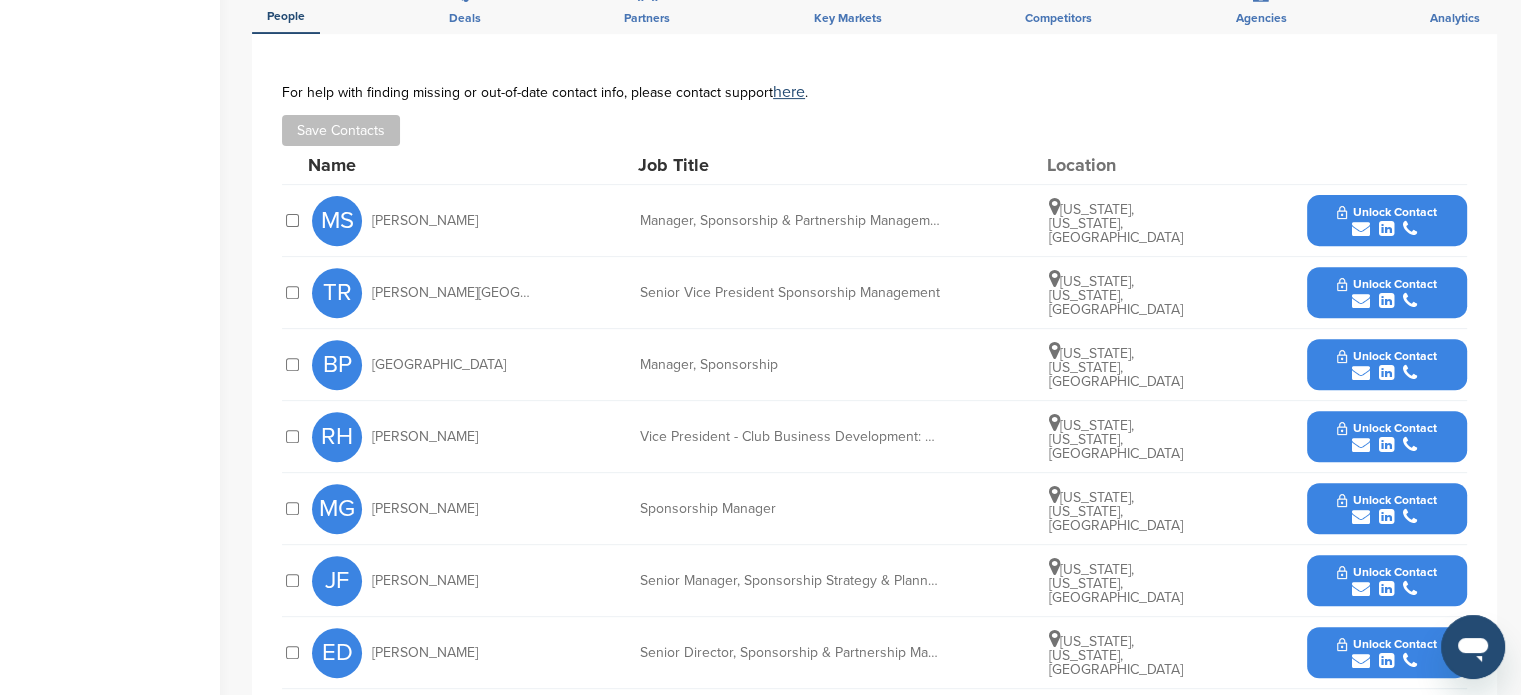 scroll, scrollTop: 713, scrollLeft: 0, axis: vertical 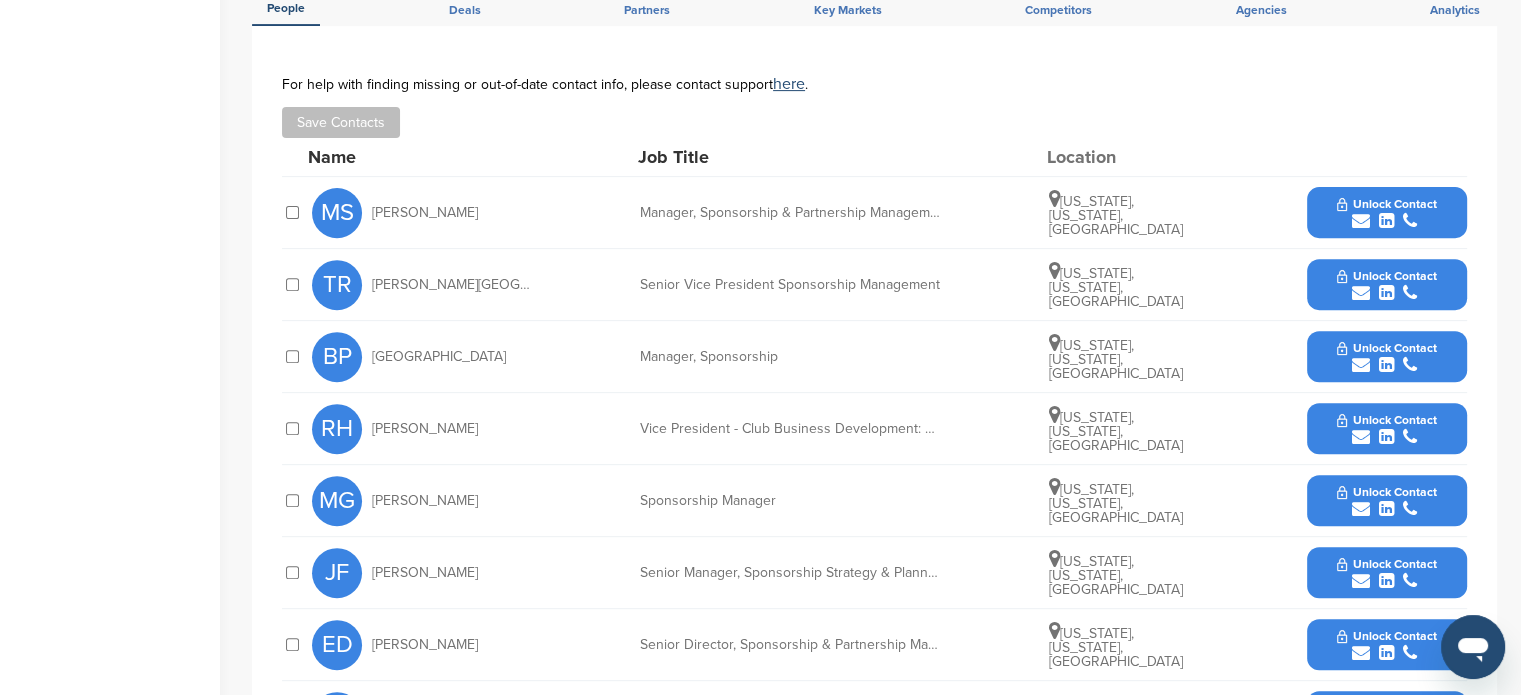 click on "Unlock Contact" at bounding box center (1386, 204) 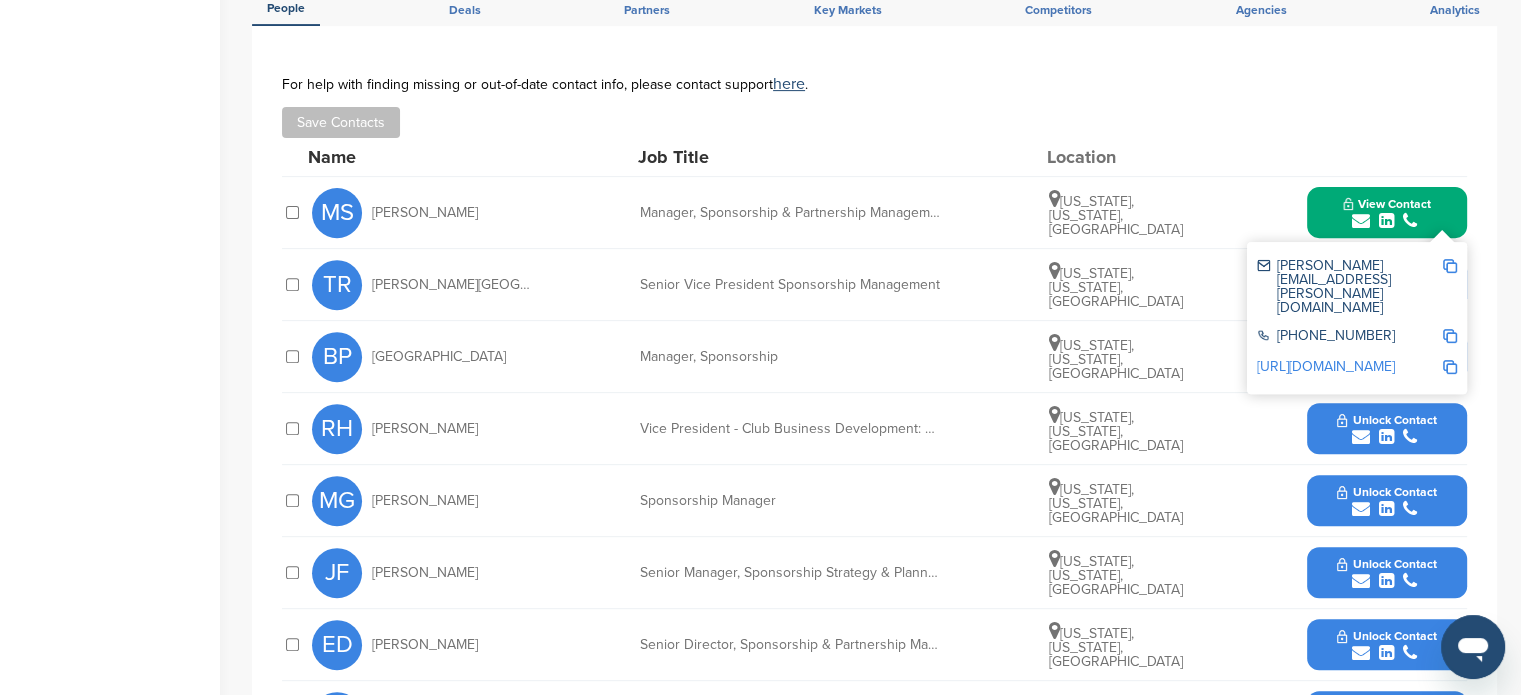 click on "For help with finding missing or out-of-date contact info, please contact support  here ." at bounding box center (874, 84) 